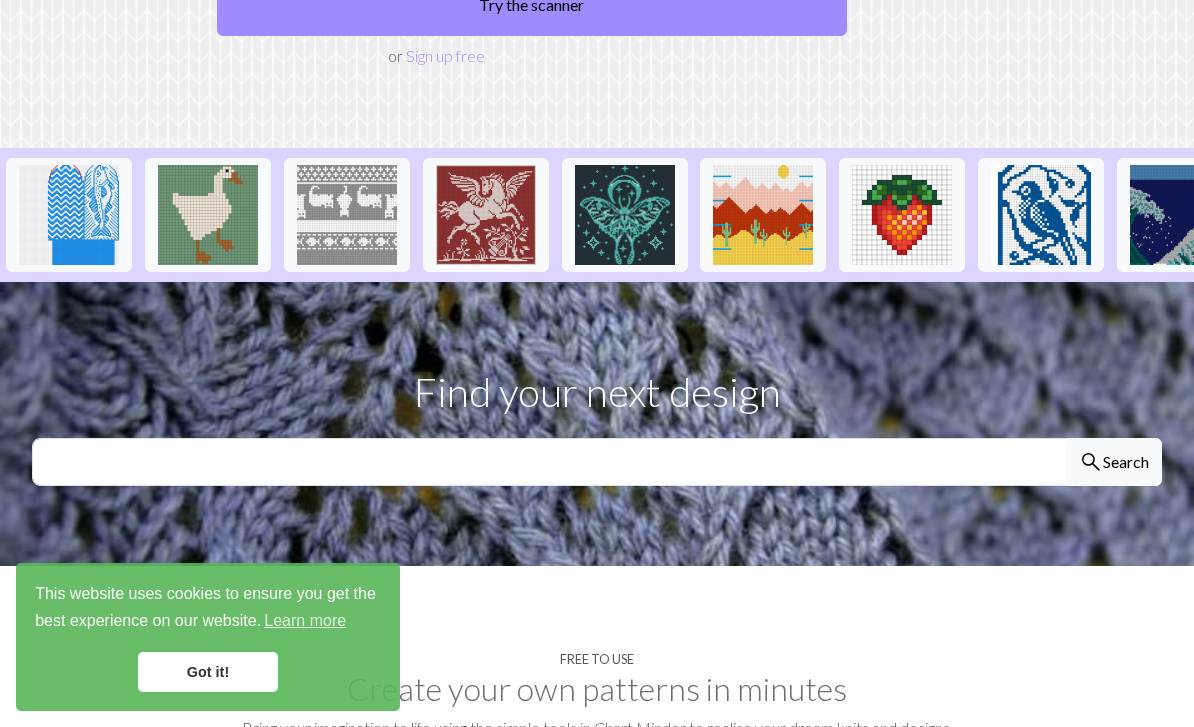 scroll, scrollTop: 433, scrollLeft: 0, axis: vertical 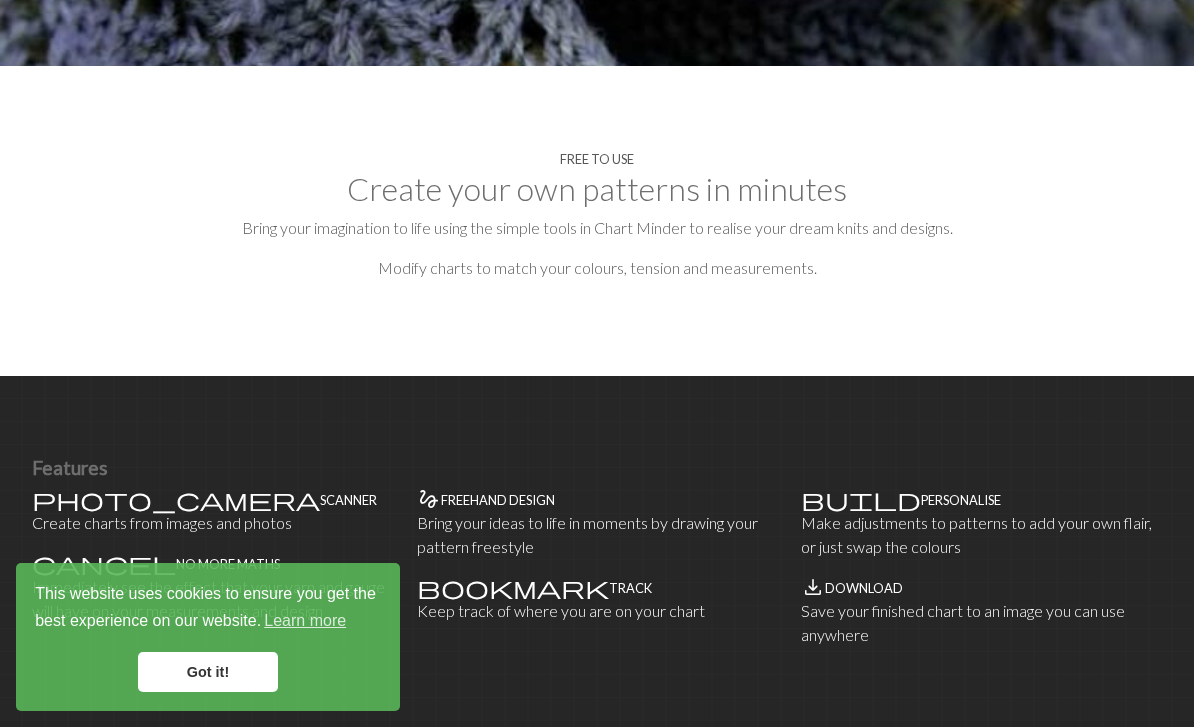 click on "Got it!" at bounding box center [208, 672] 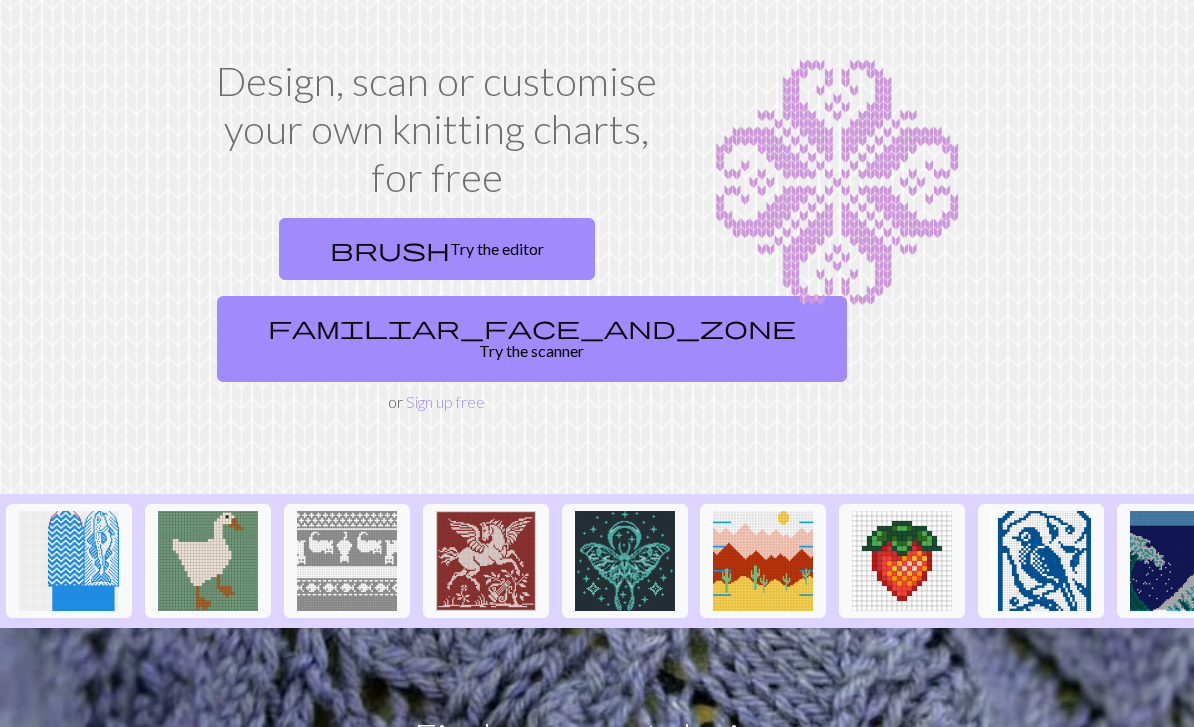 scroll, scrollTop: 87, scrollLeft: 0, axis: vertical 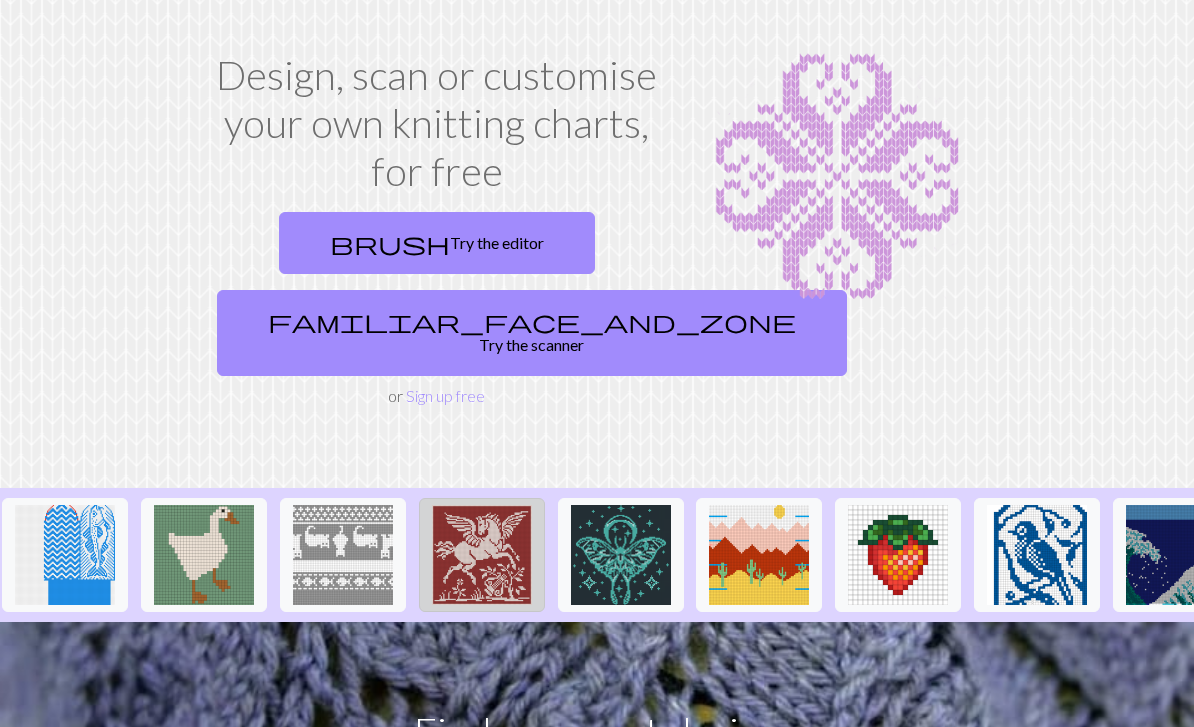 click at bounding box center (482, 556) 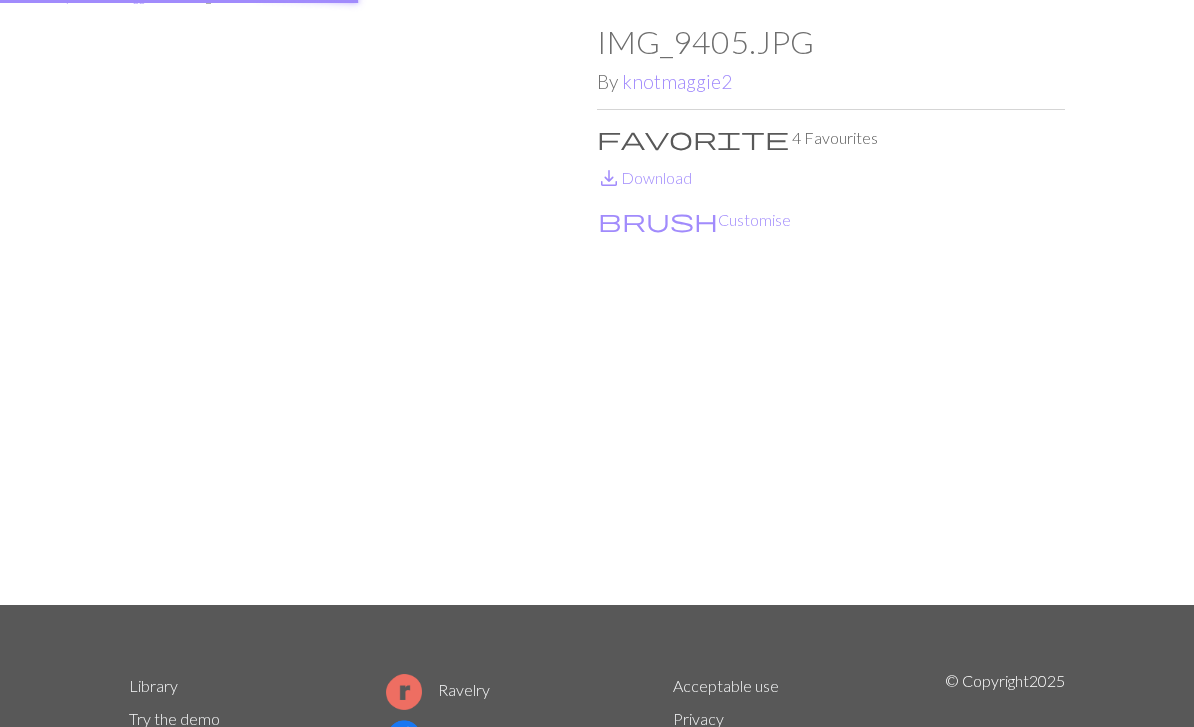 scroll, scrollTop: 0, scrollLeft: 0, axis: both 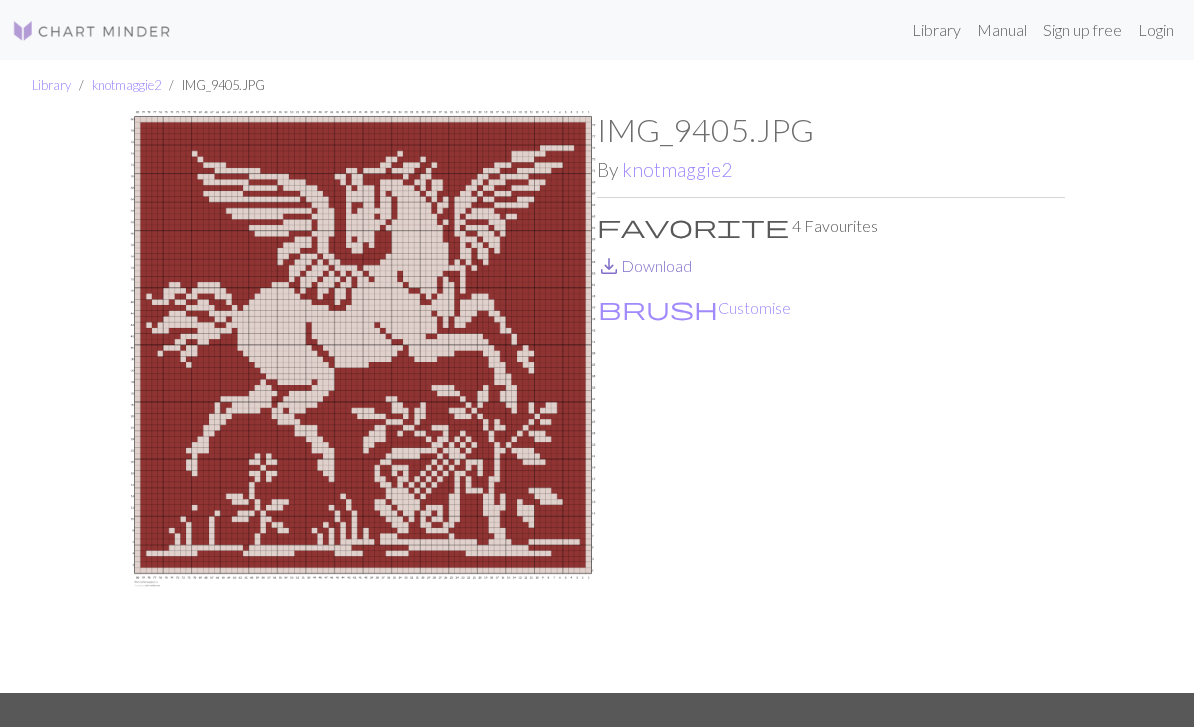 click on "save_alt  Download" at bounding box center [644, 265] 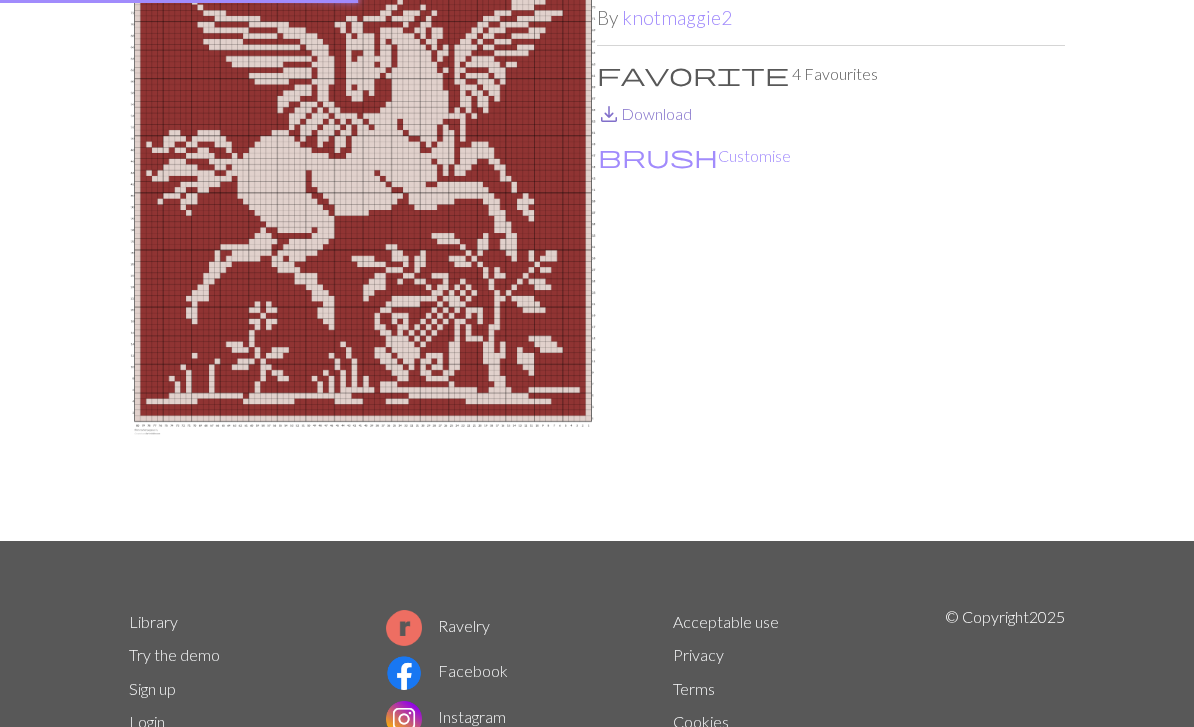 scroll, scrollTop: 0, scrollLeft: 0, axis: both 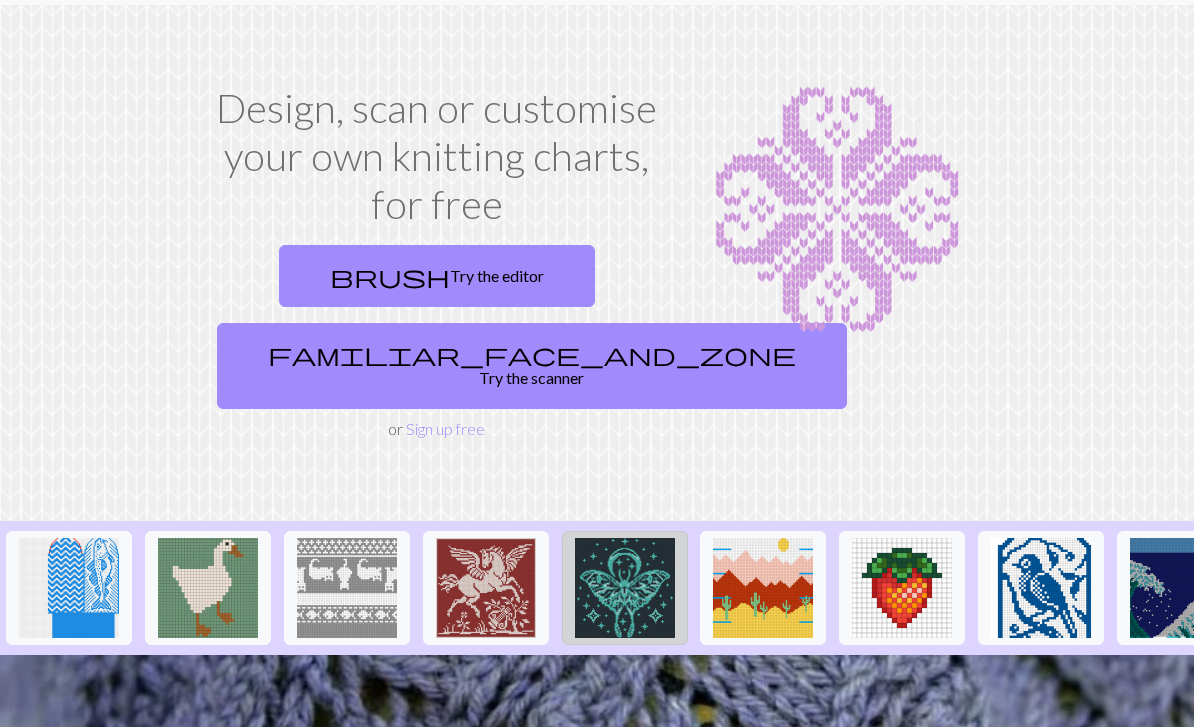click at bounding box center (625, 589) 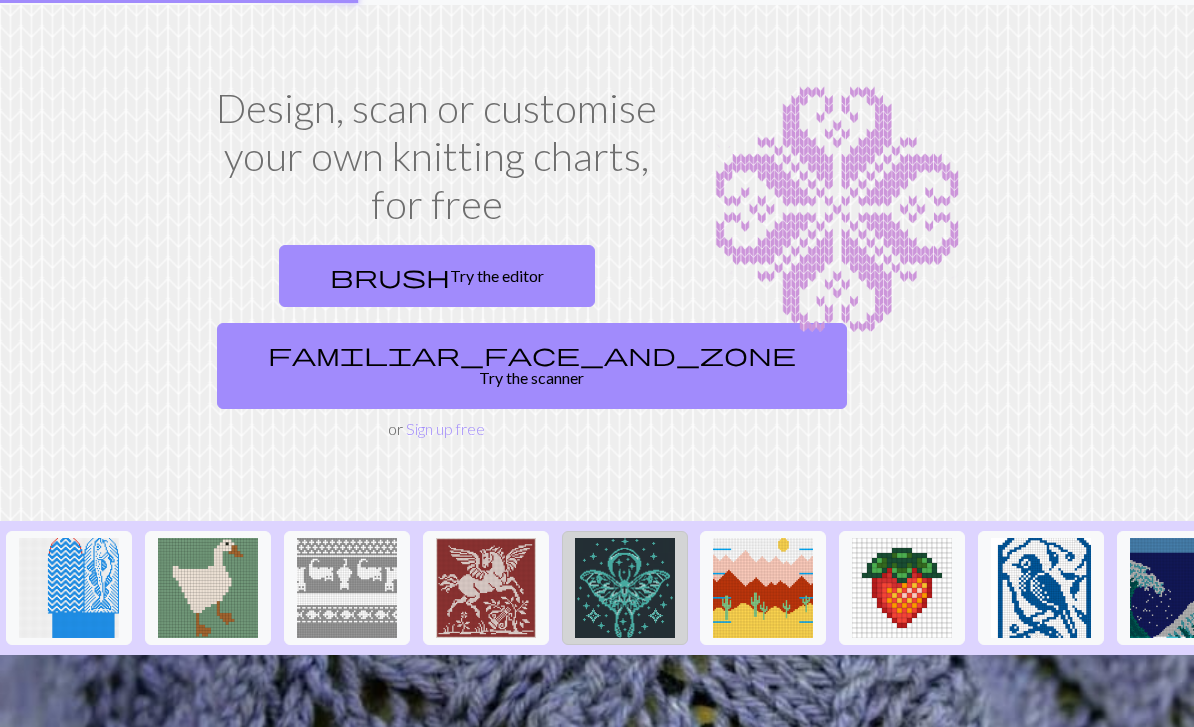scroll, scrollTop: 0, scrollLeft: 0, axis: both 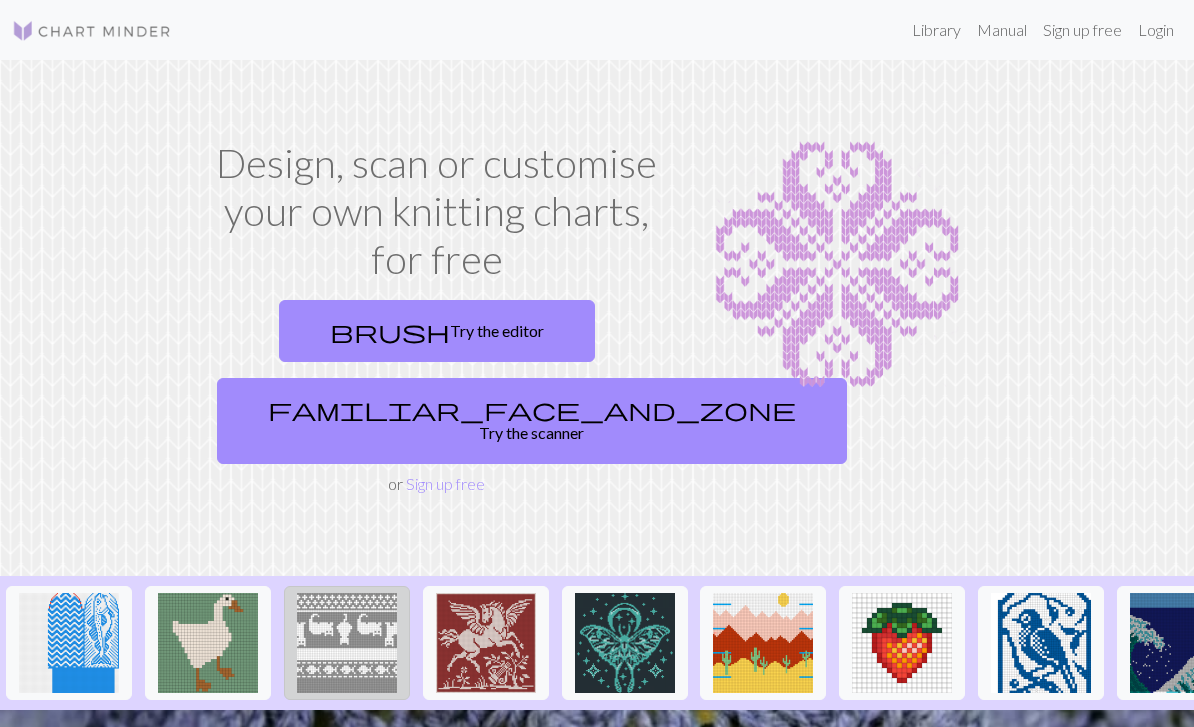 click at bounding box center [347, 643] 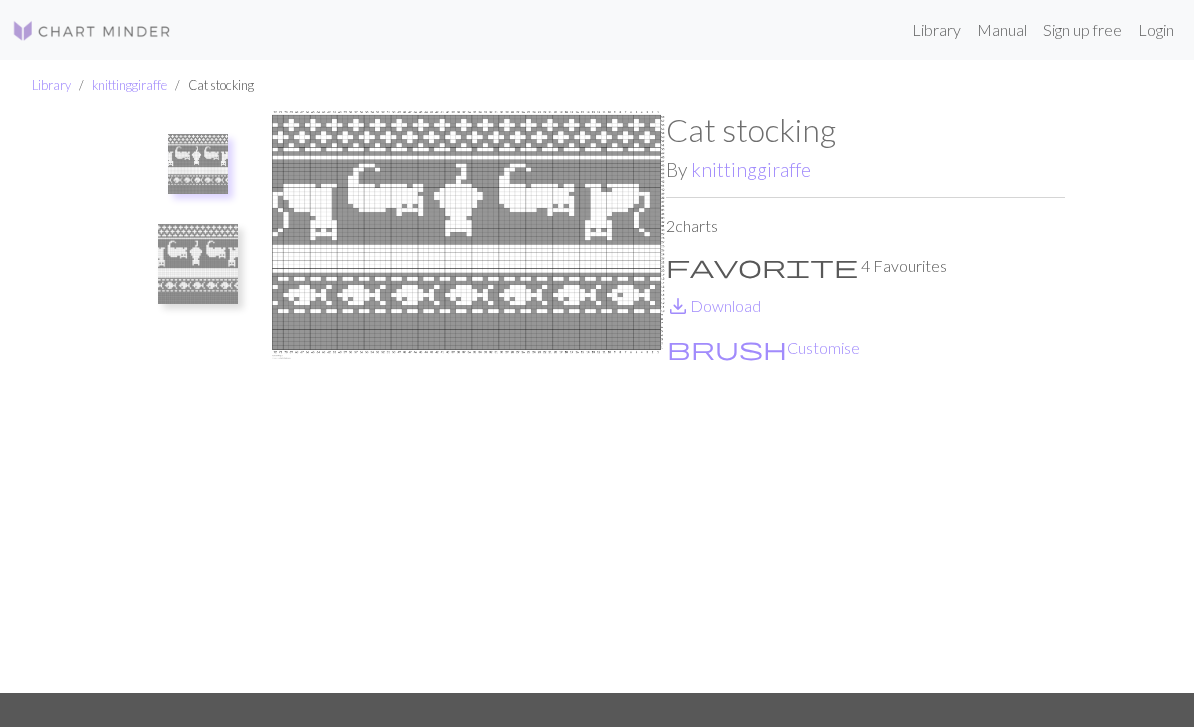 click at bounding box center (198, 264) 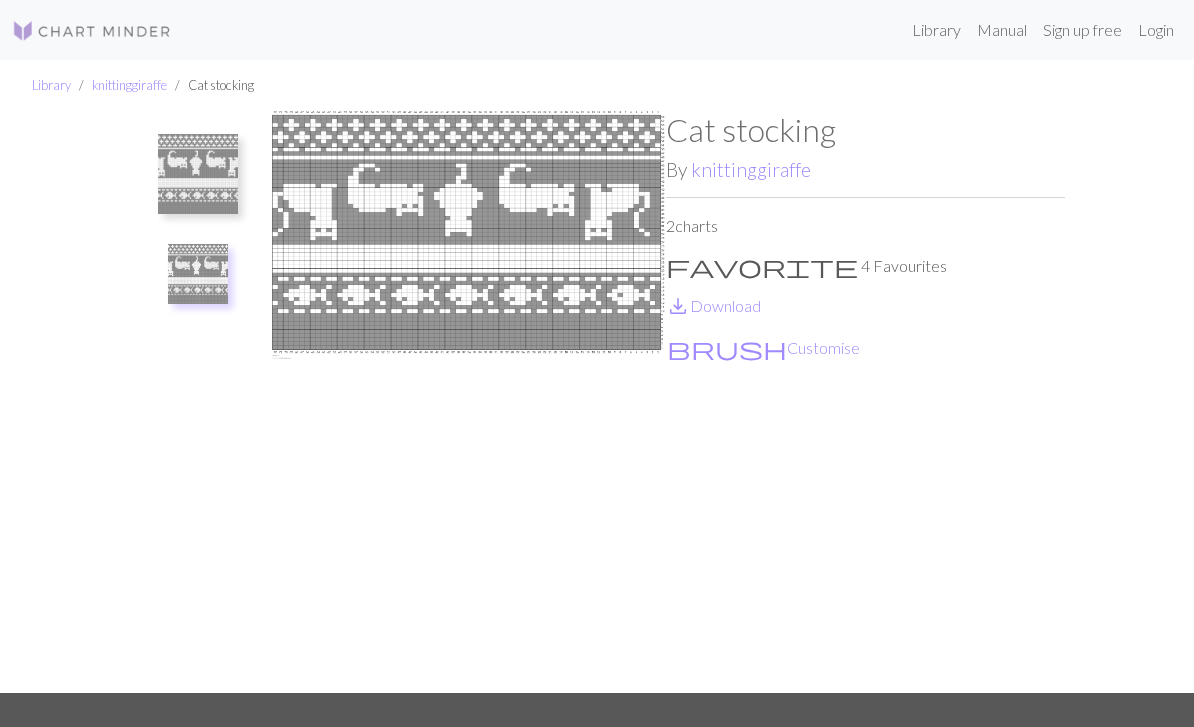 click at bounding box center (198, 174) 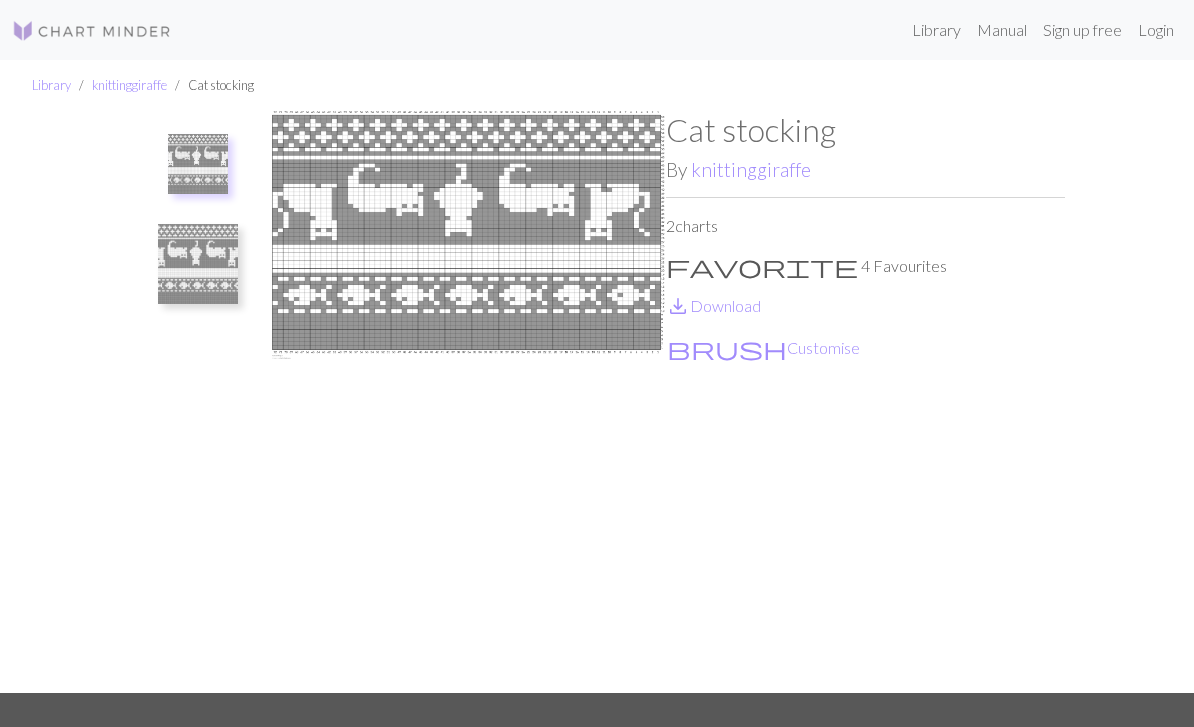 click at bounding box center [198, 264] 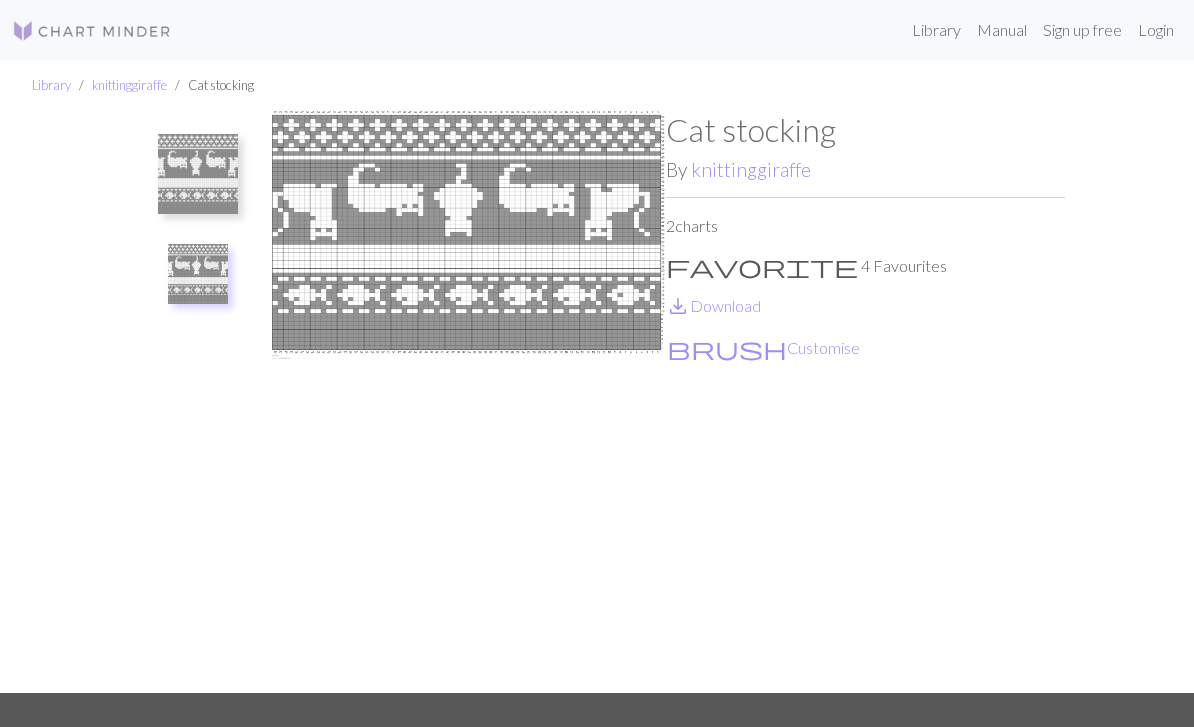 click at bounding box center [198, 174] 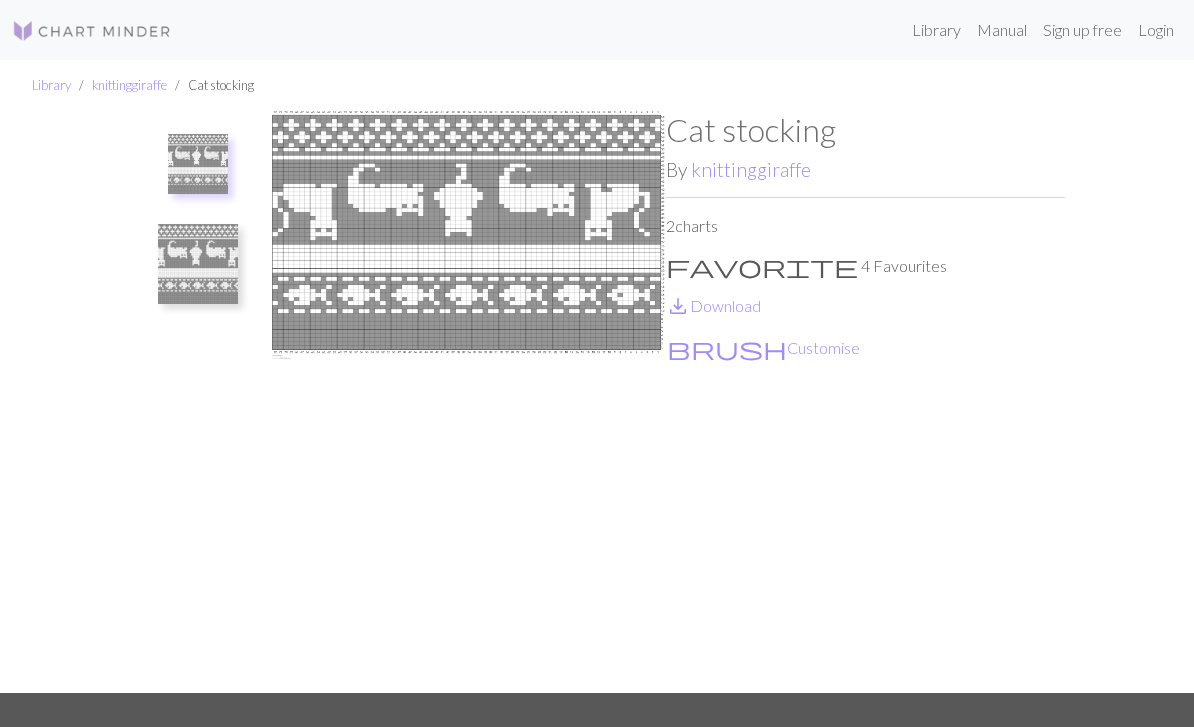 click at bounding box center [198, 264] 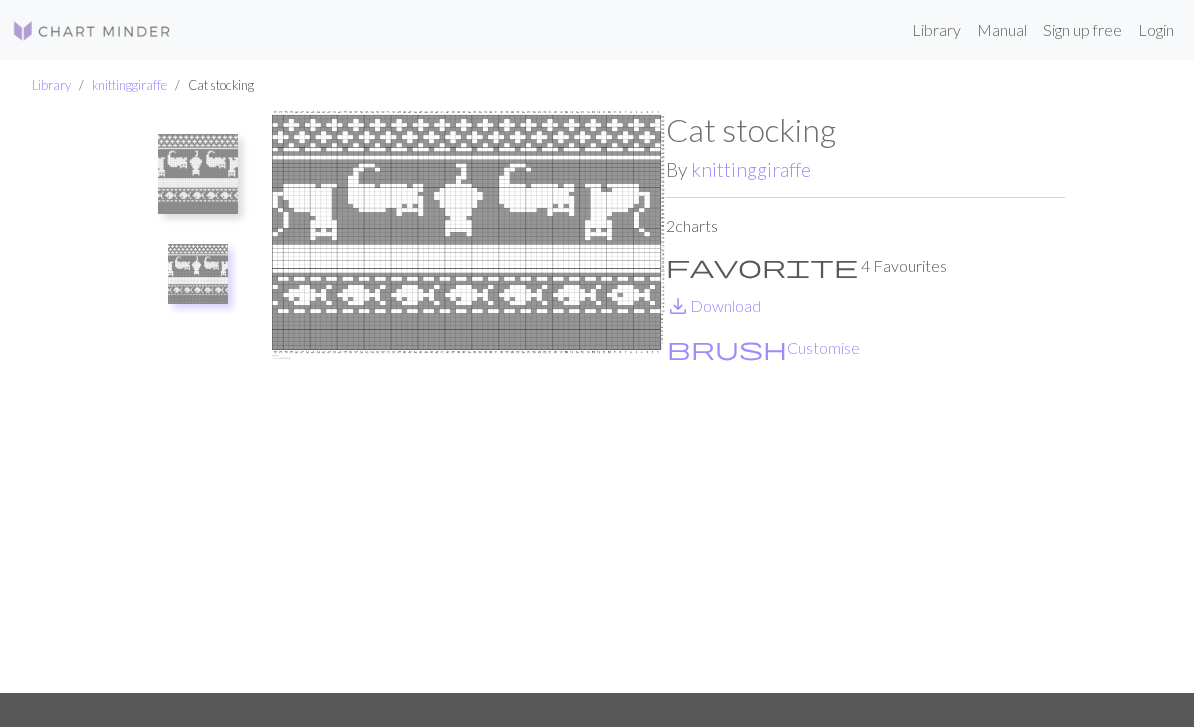 click at bounding box center [198, 174] 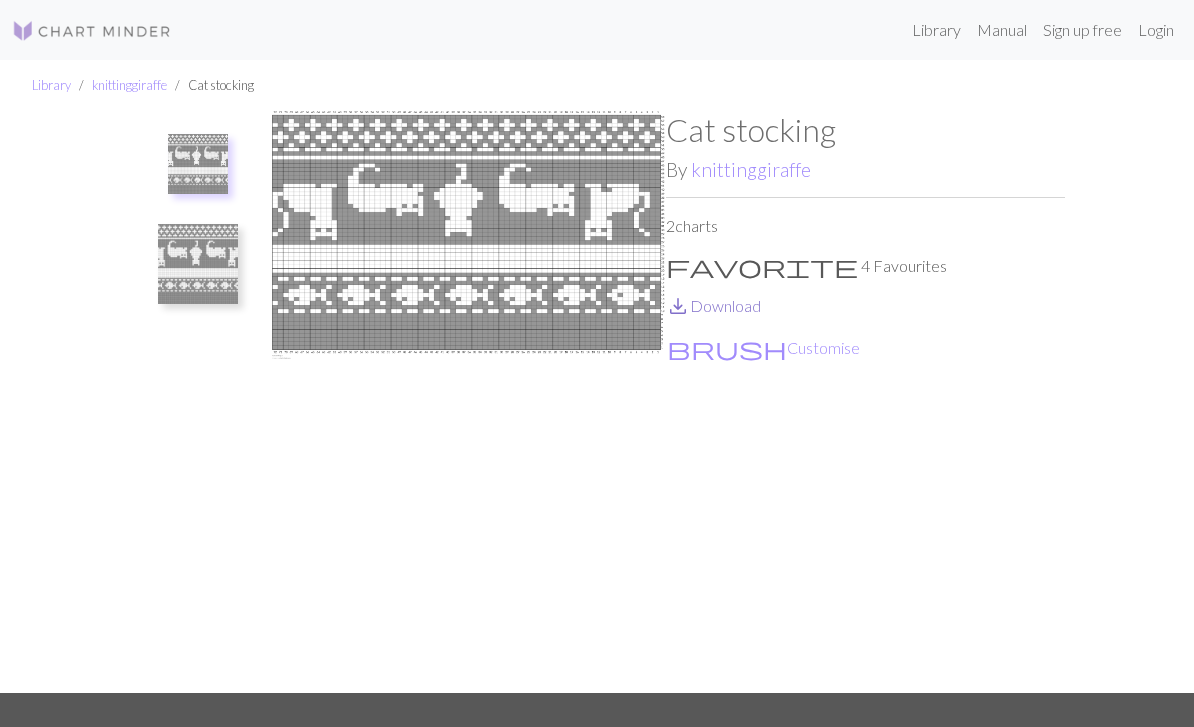 click on "save_alt  Download" at bounding box center [713, 305] 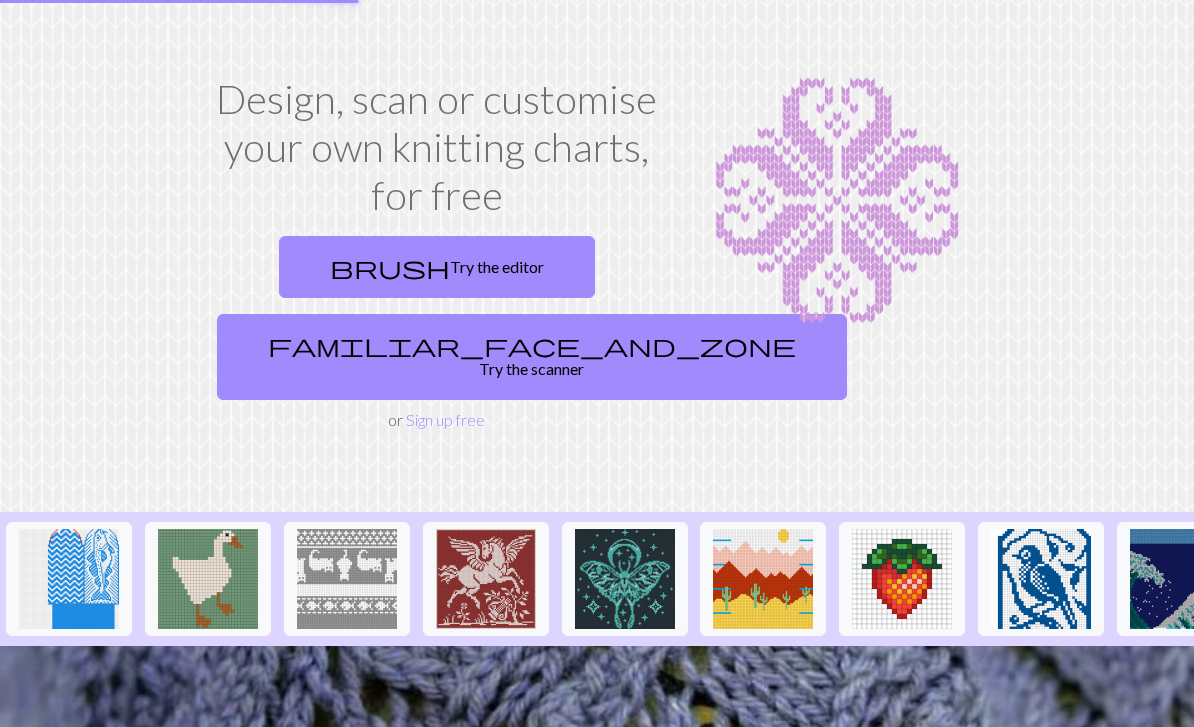scroll, scrollTop: 0, scrollLeft: 0, axis: both 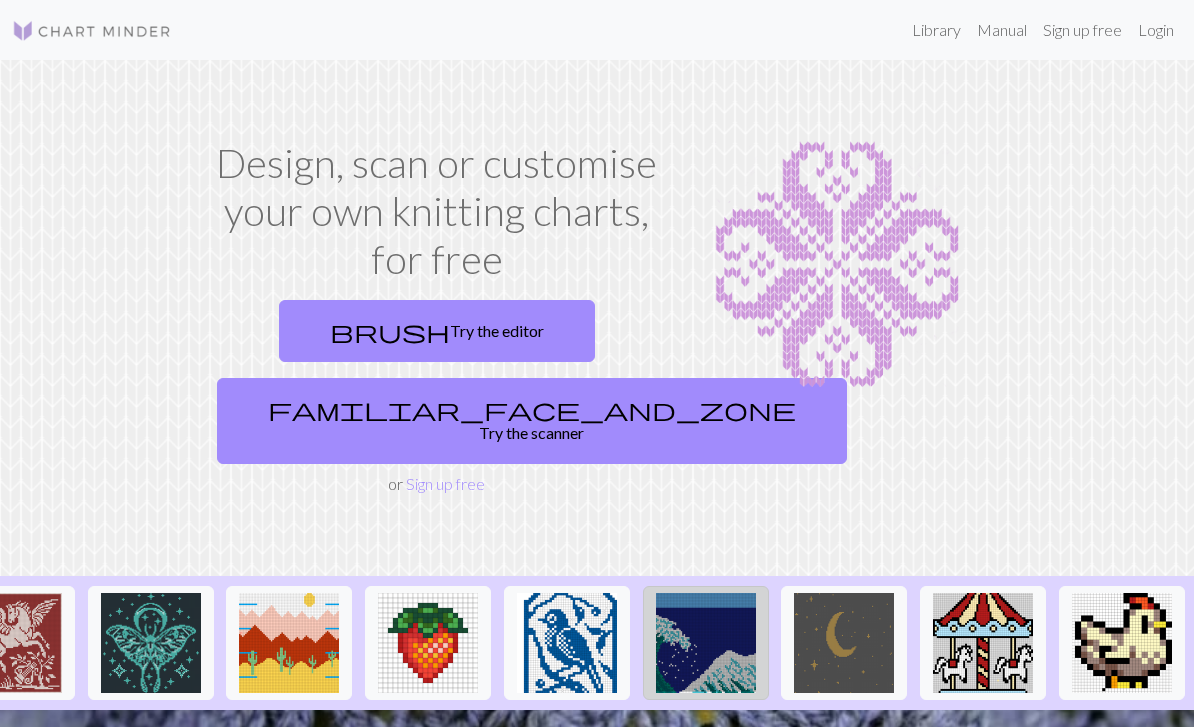 click at bounding box center [706, 643] 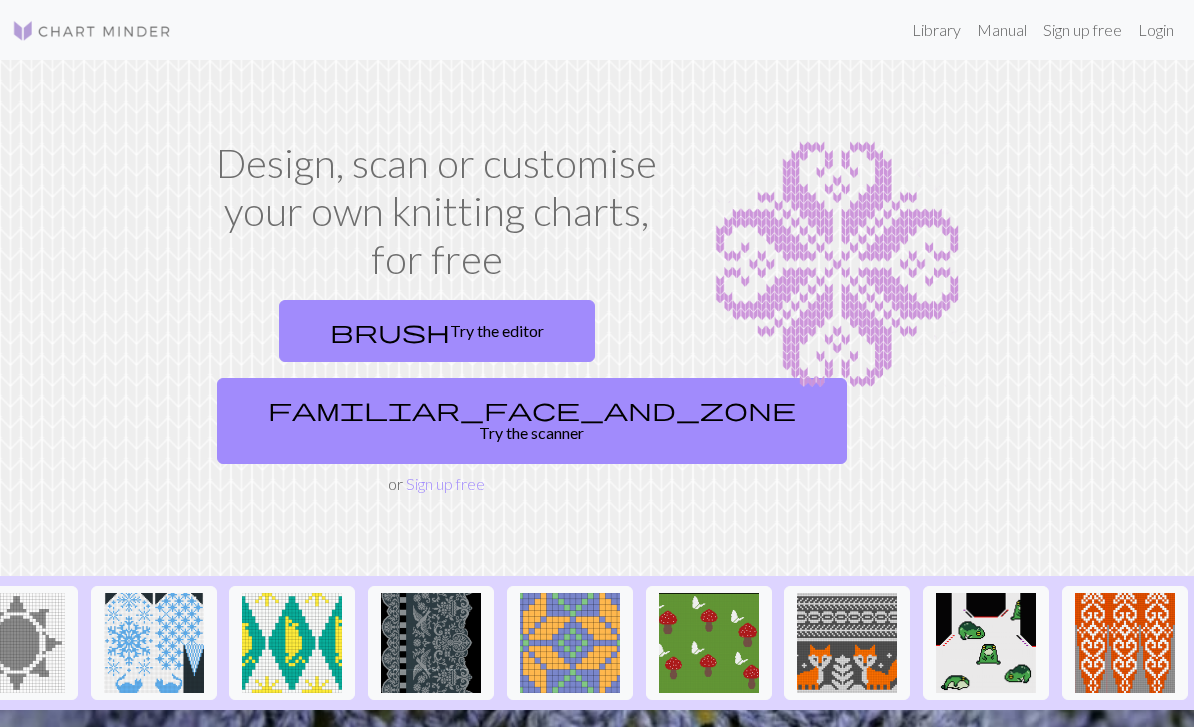 scroll, scrollTop: 0, scrollLeft: 1720, axis: horizontal 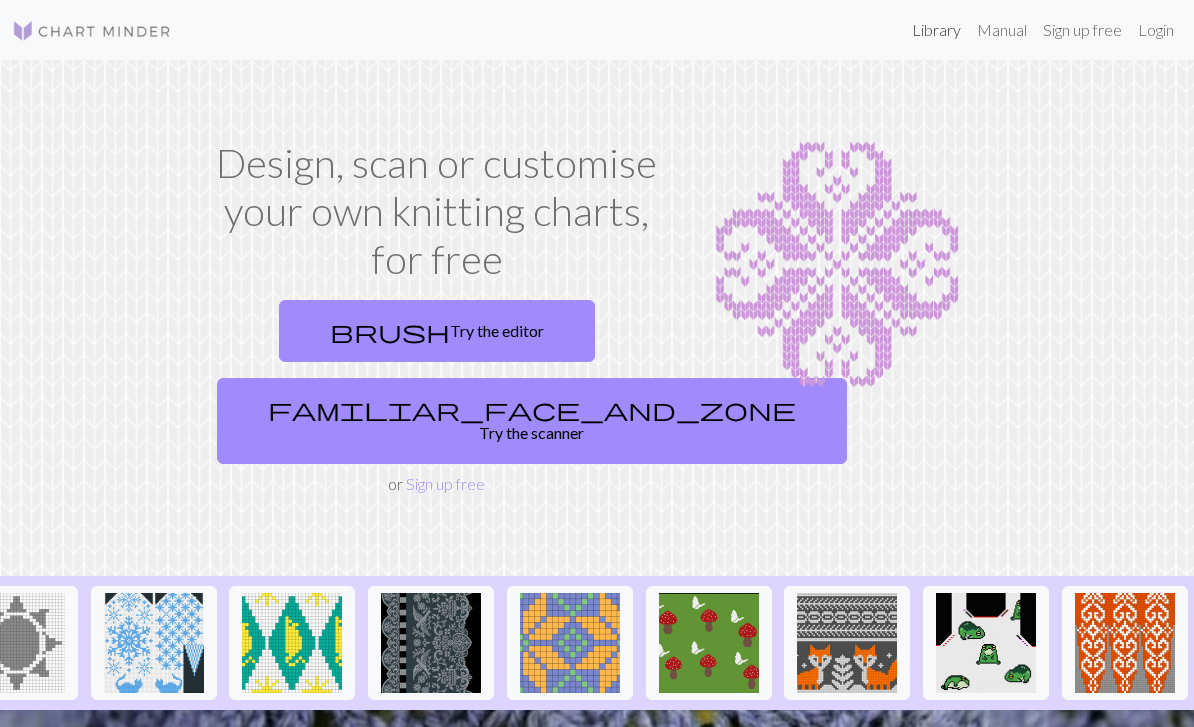 click on "Library" at bounding box center (936, 30) 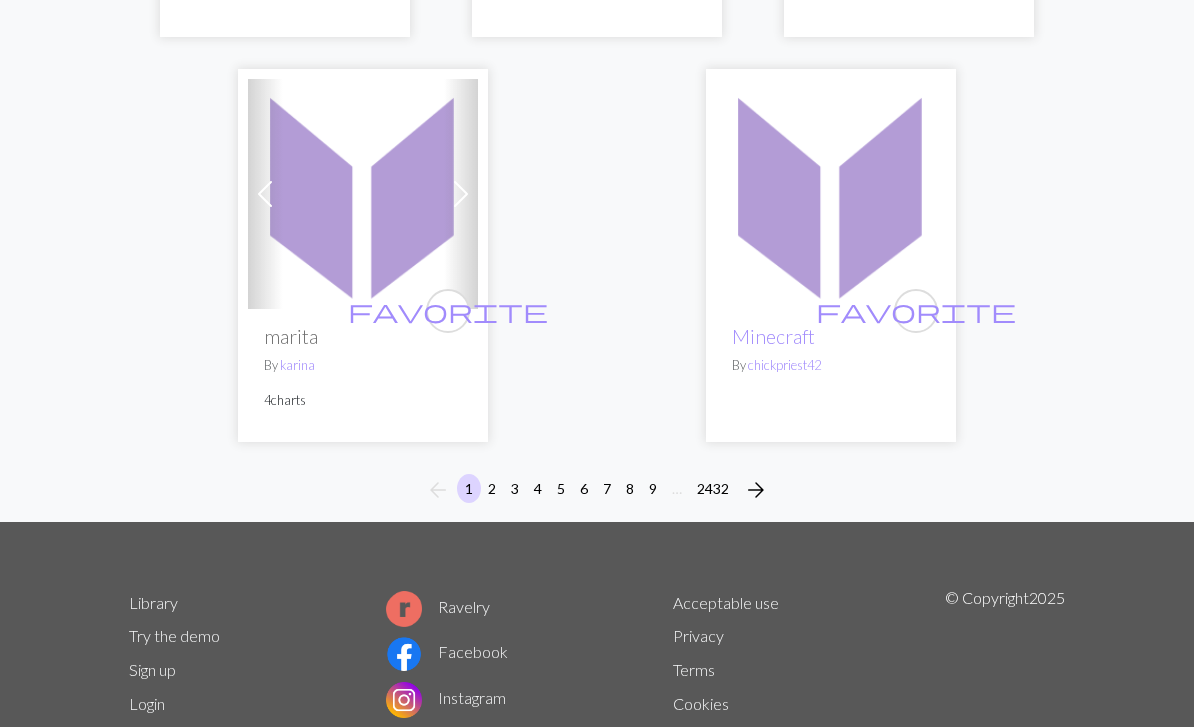 scroll, scrollTop: 6683, scrollLeft: 0, axis: vertical 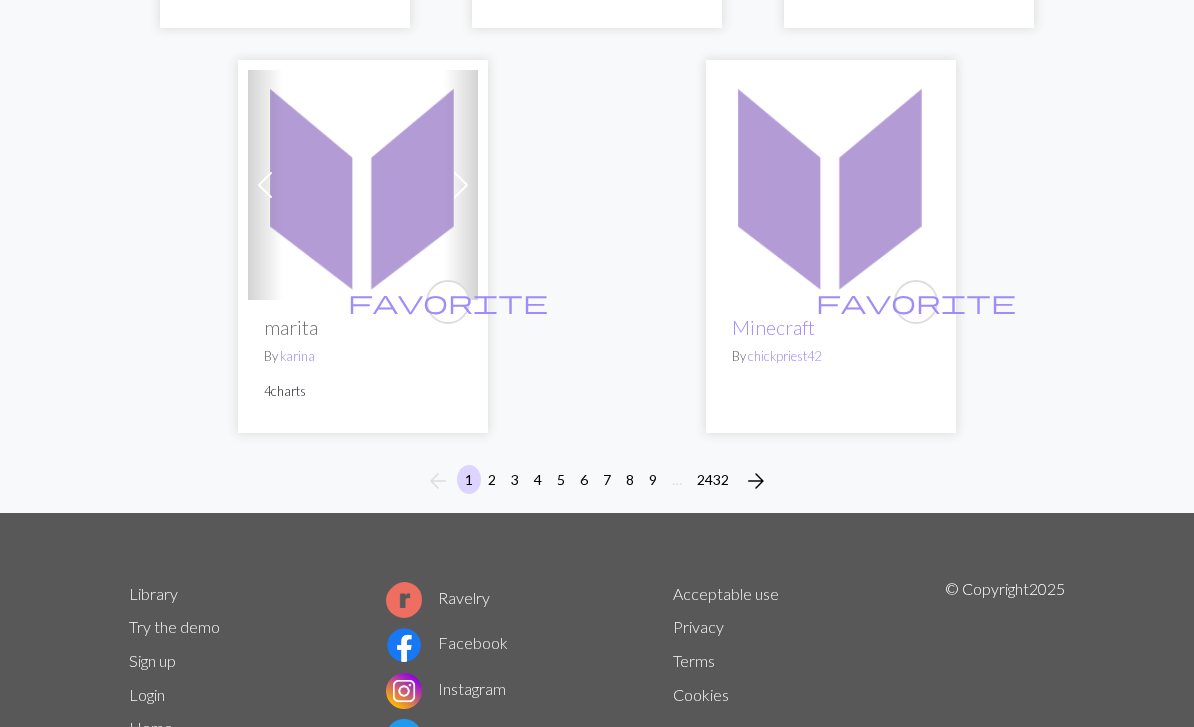 click on "2" at bounding box center (492, 479) 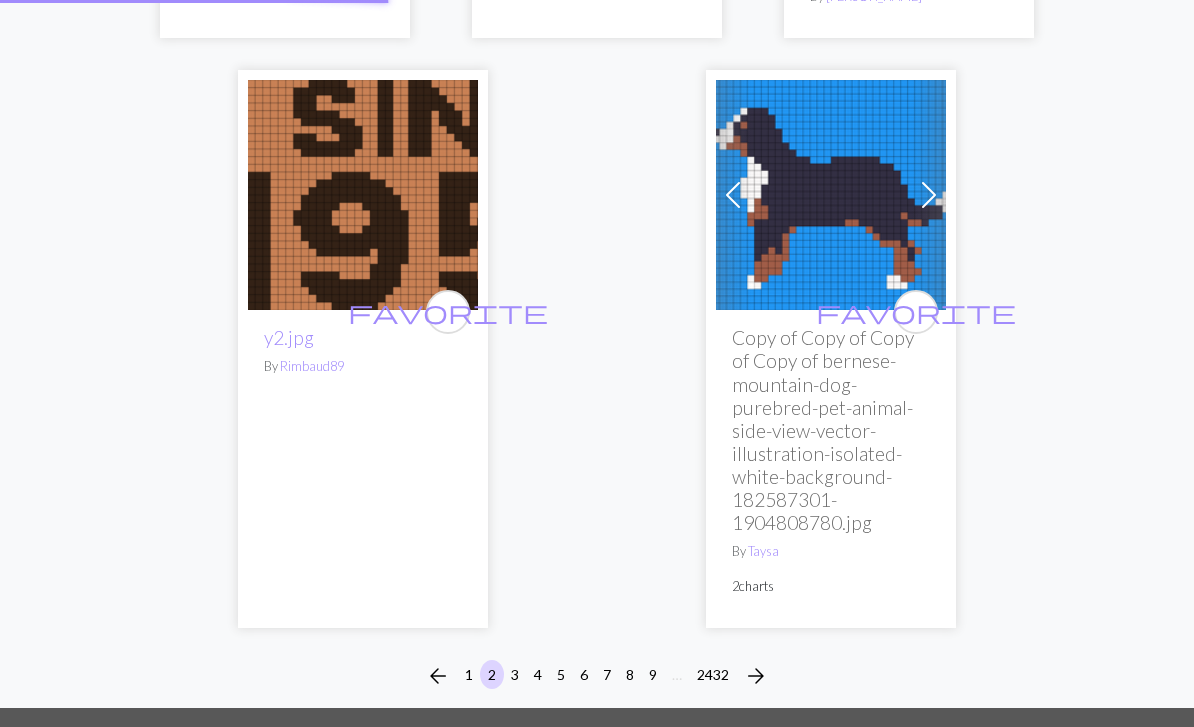 scroll, scrollTop: 0, scrollLeft: 0, axis: both 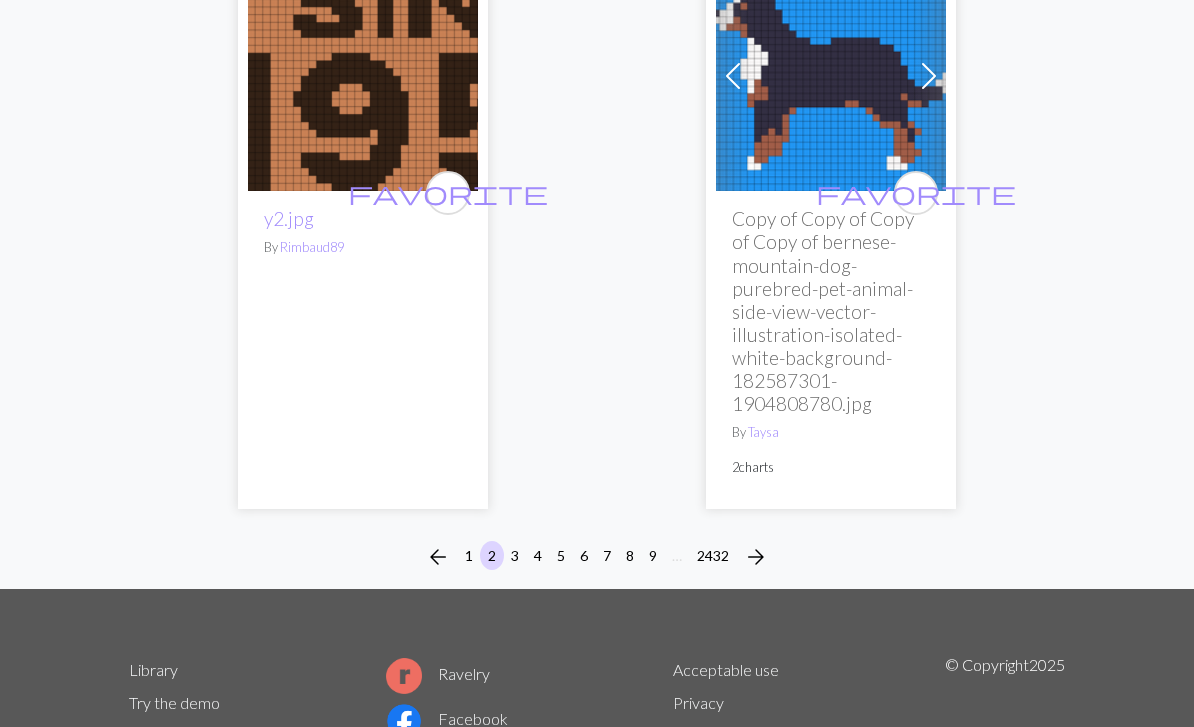 click on "3" at bounding box center (515, 556) 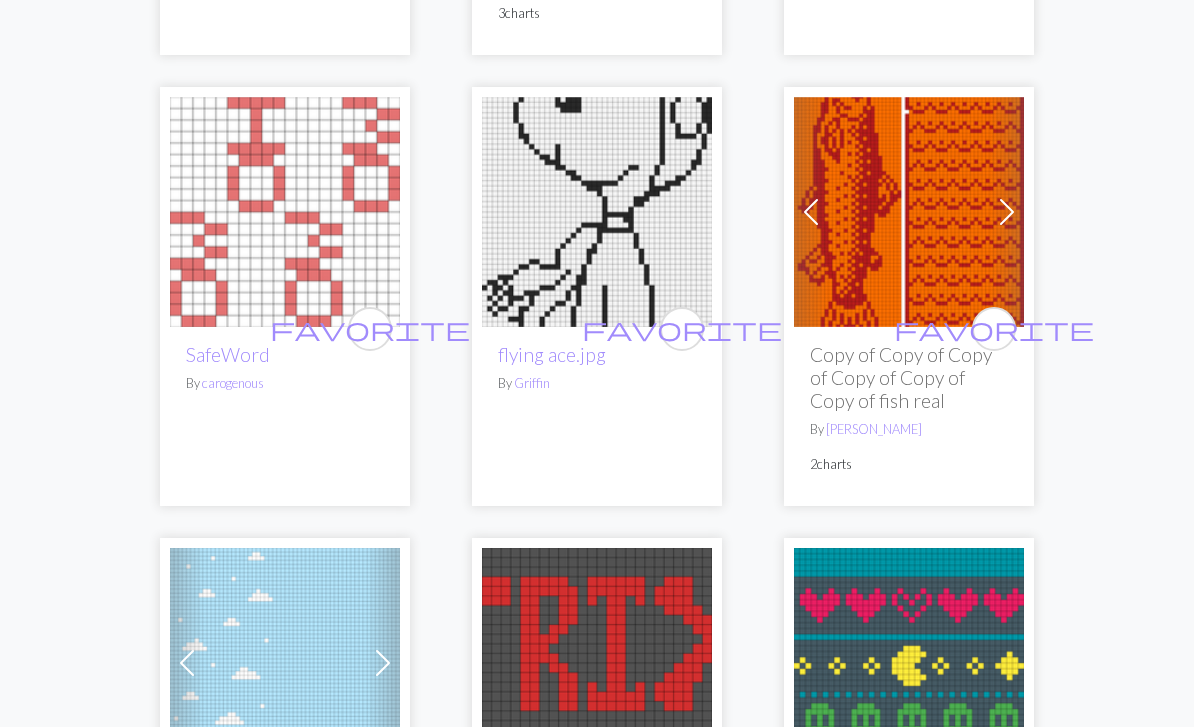 scroll, scrollTop: 1593, scrollLeft: 0, axis: vertical 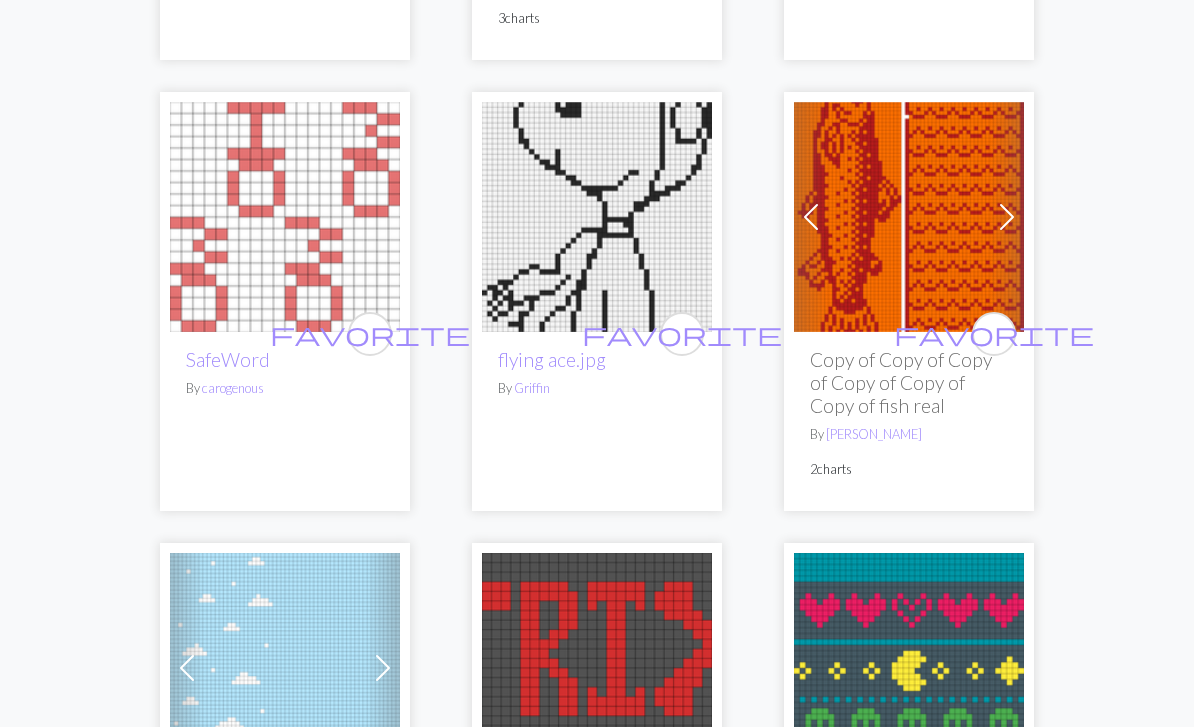 click at bounding box center [1007, 217] 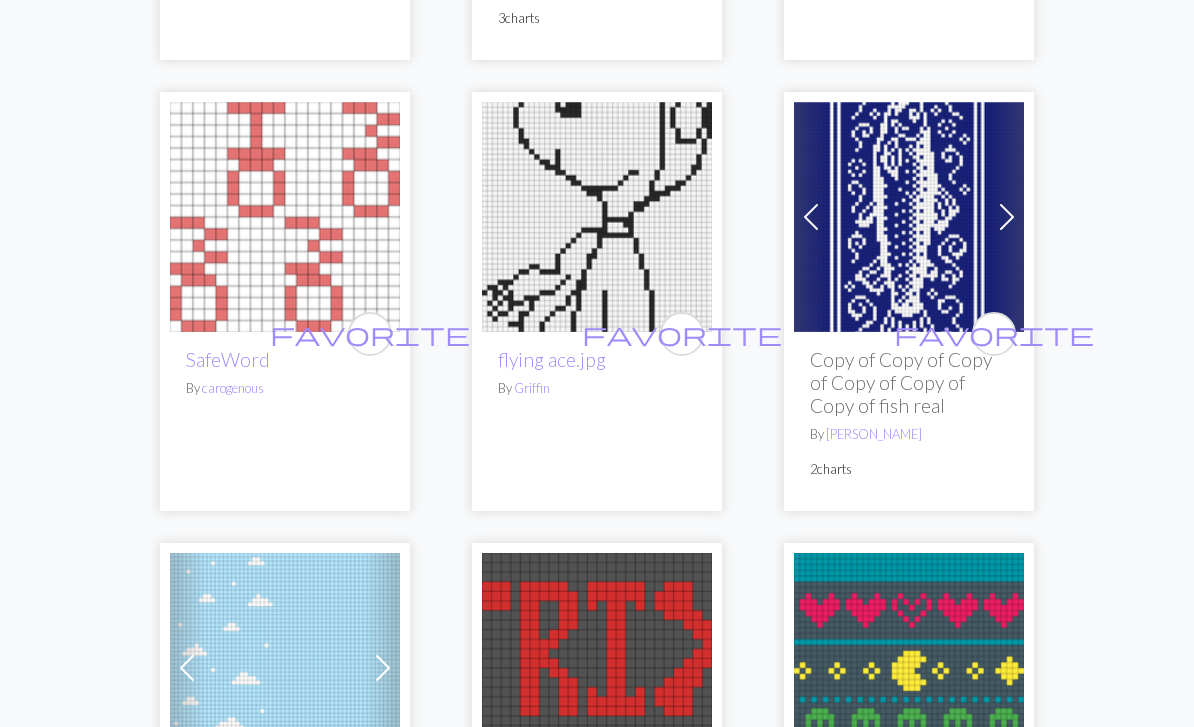 click at bounding box center [1007, 217] 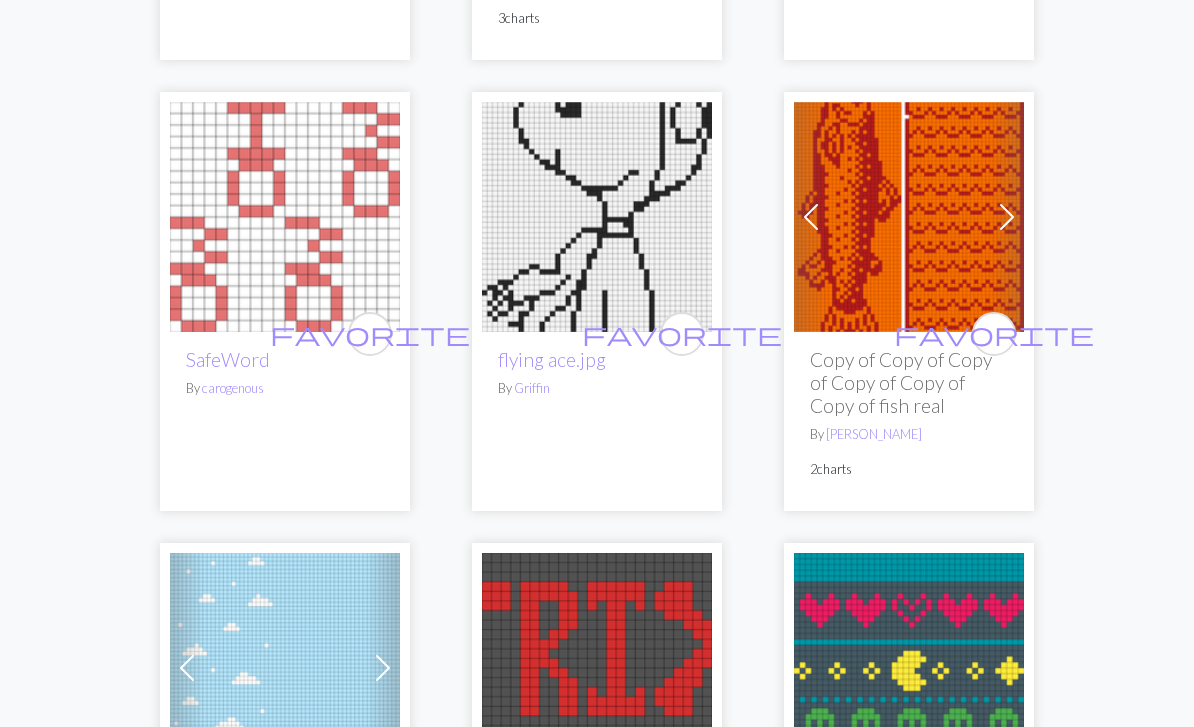 click at bounding box center [1007, 217] 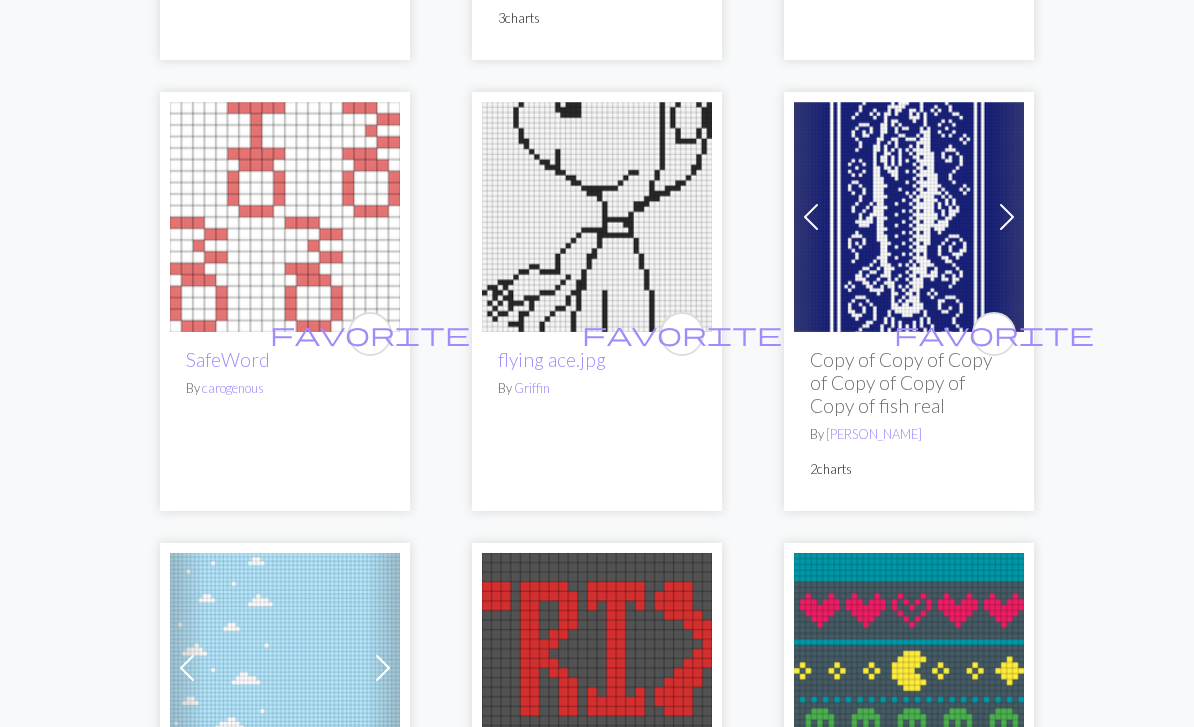 click at bounding box center (1007, 217) 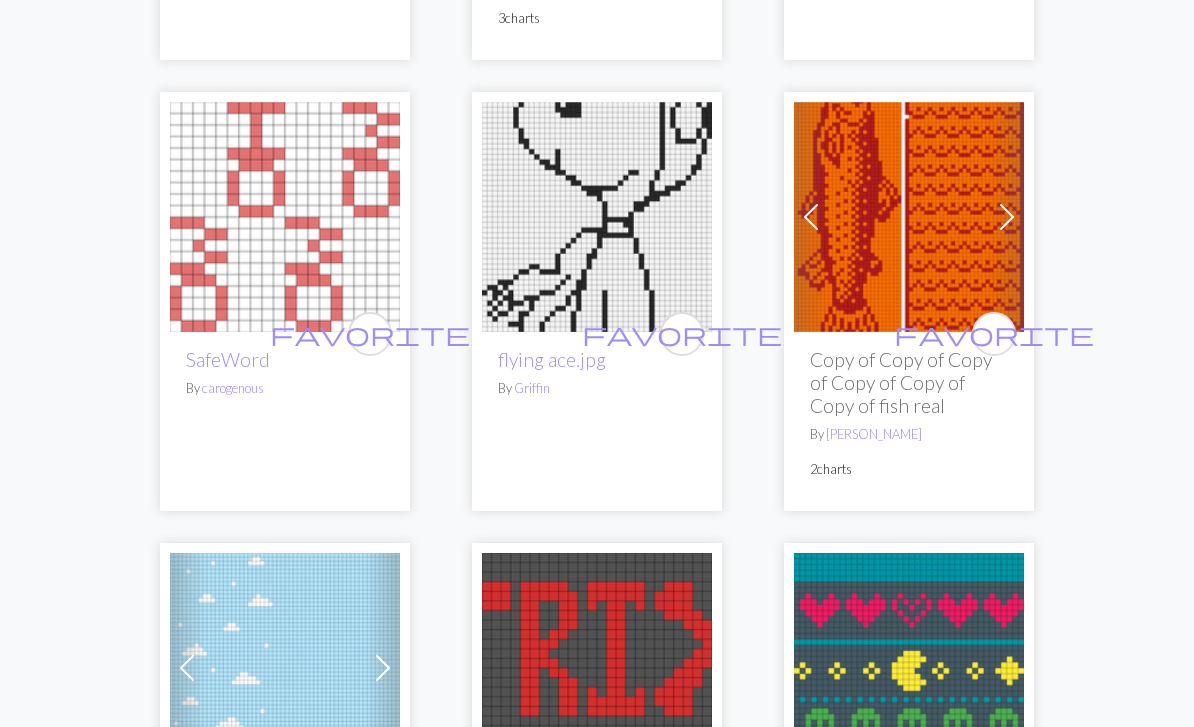 click at bounding box center (909, 217) 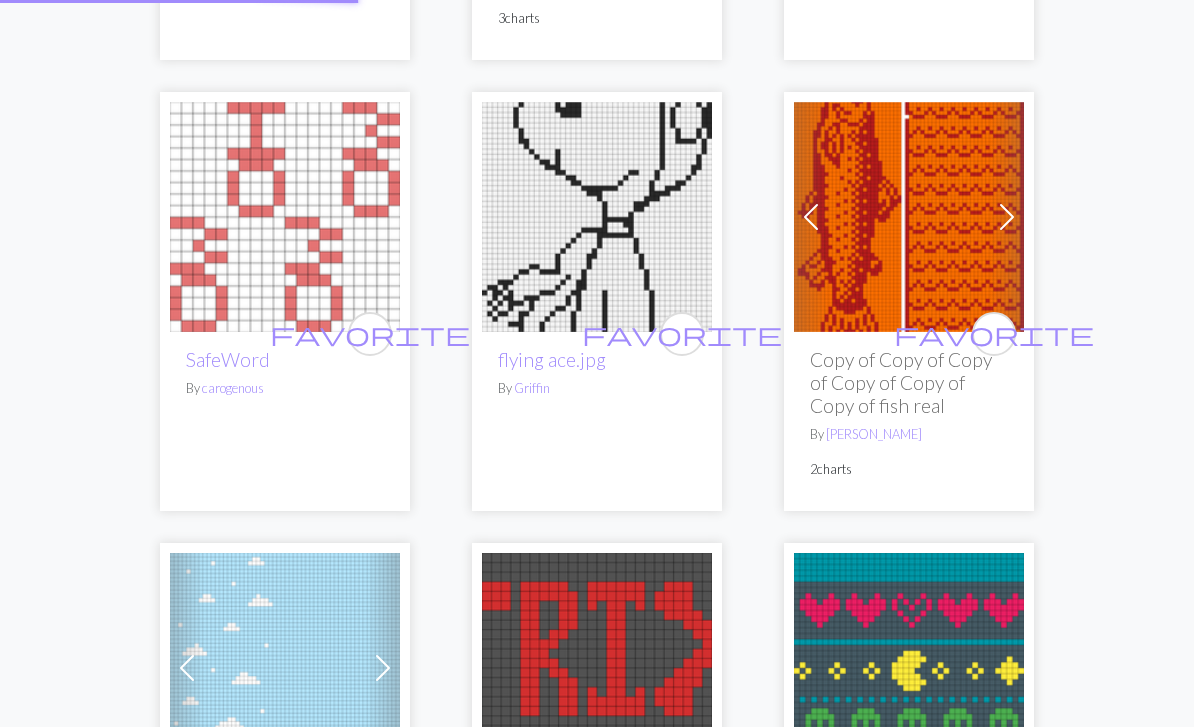 scroll, scrollTop: 0, scrollLeft: 0, axis: both 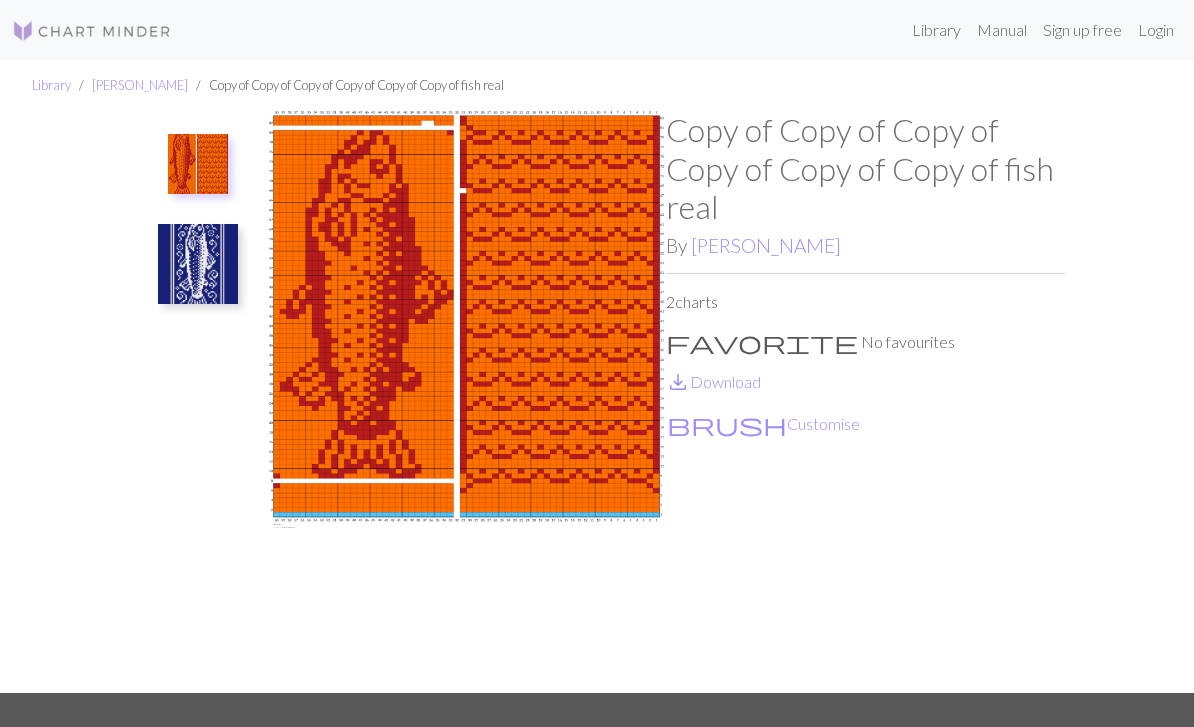 click at bounding box center (198, 264) 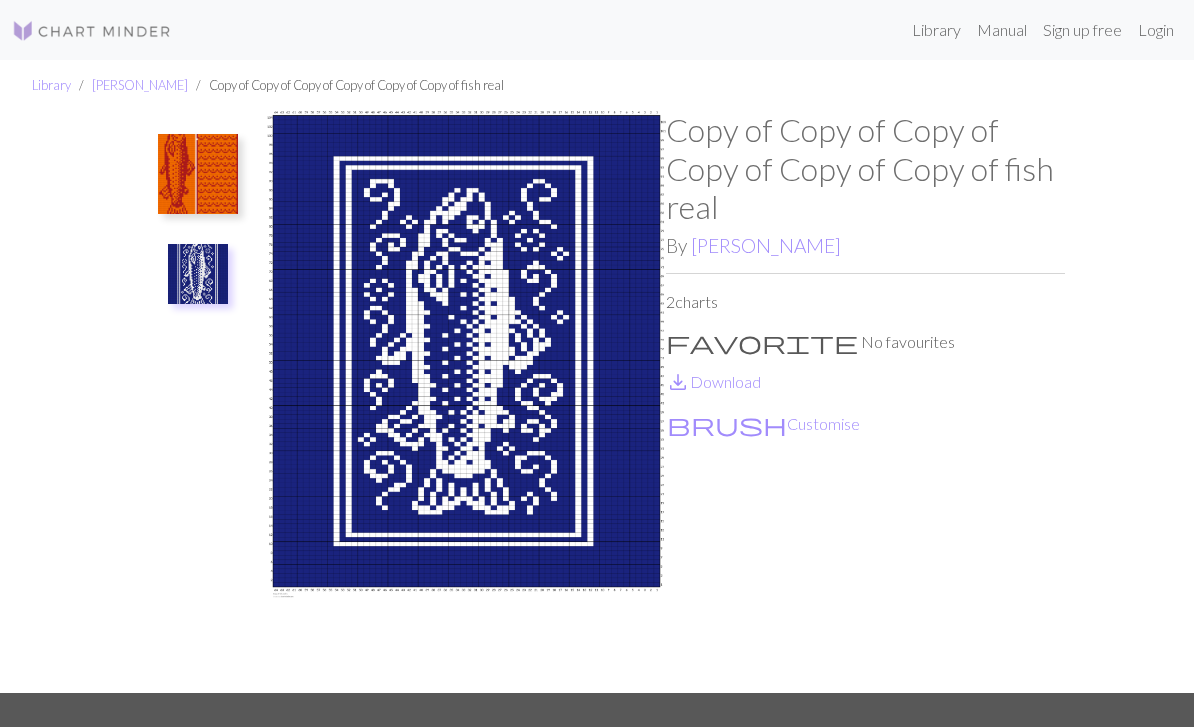 click at bounding box center [198, 174] 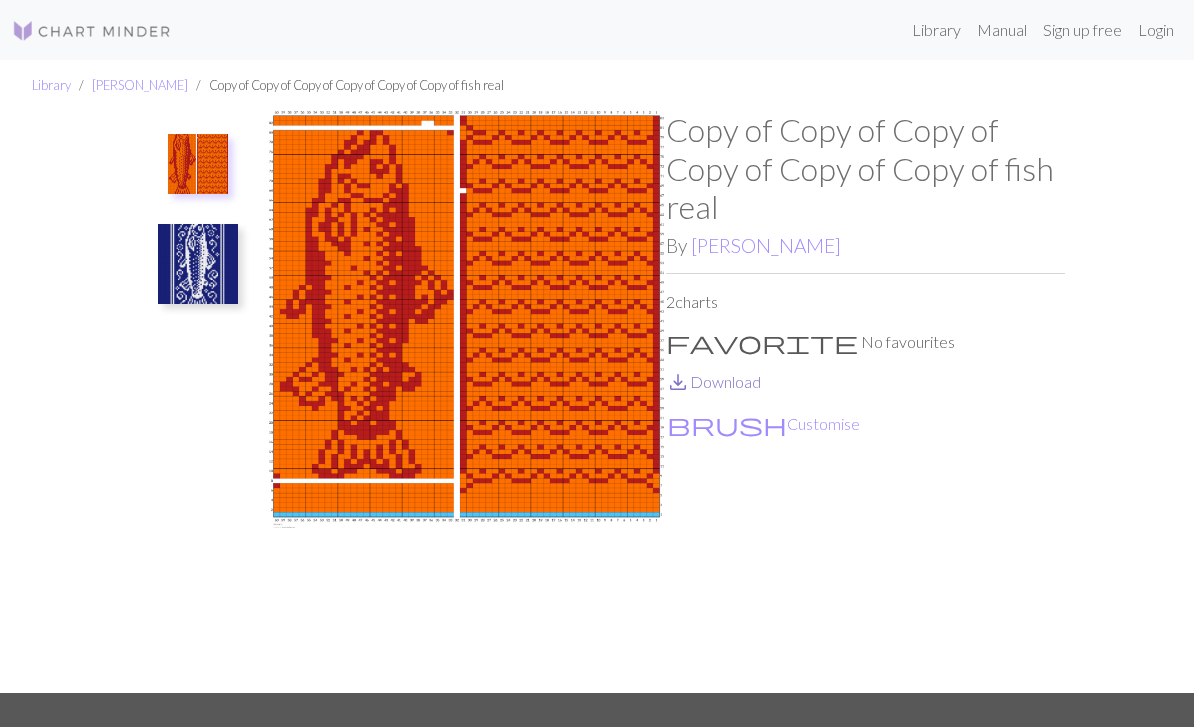 click on "save_alt  Download" at bounding box center (713, 381) 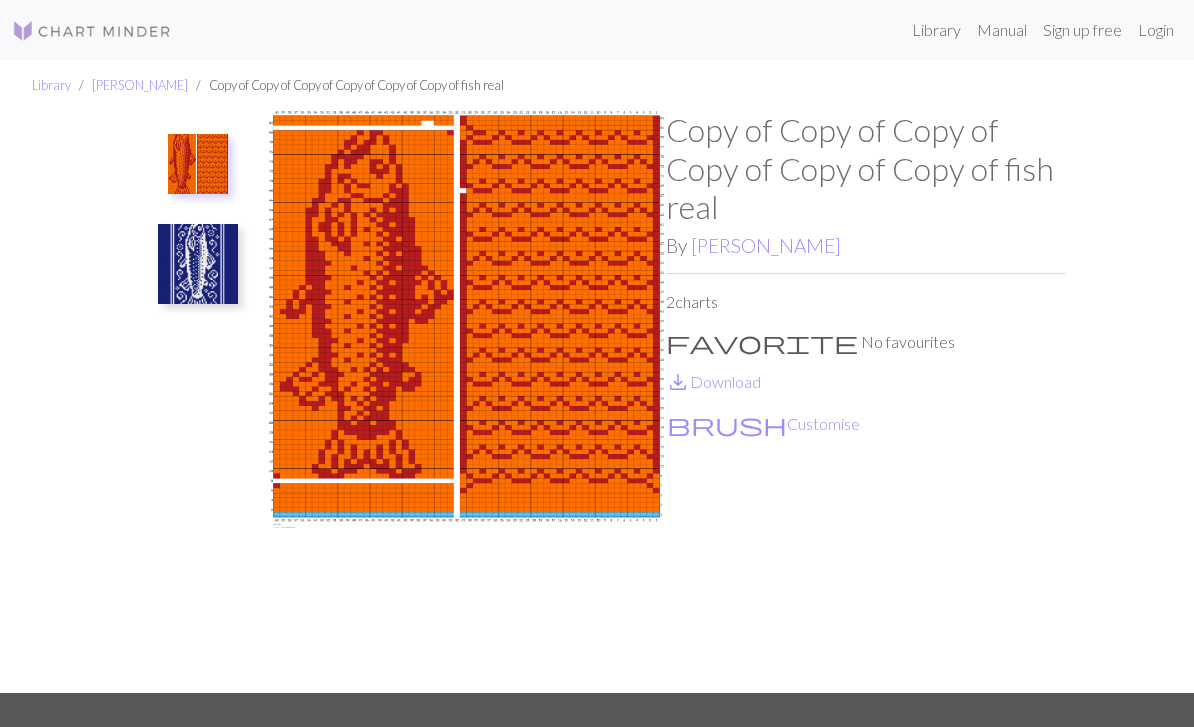 click at bounding box center [198, 264] 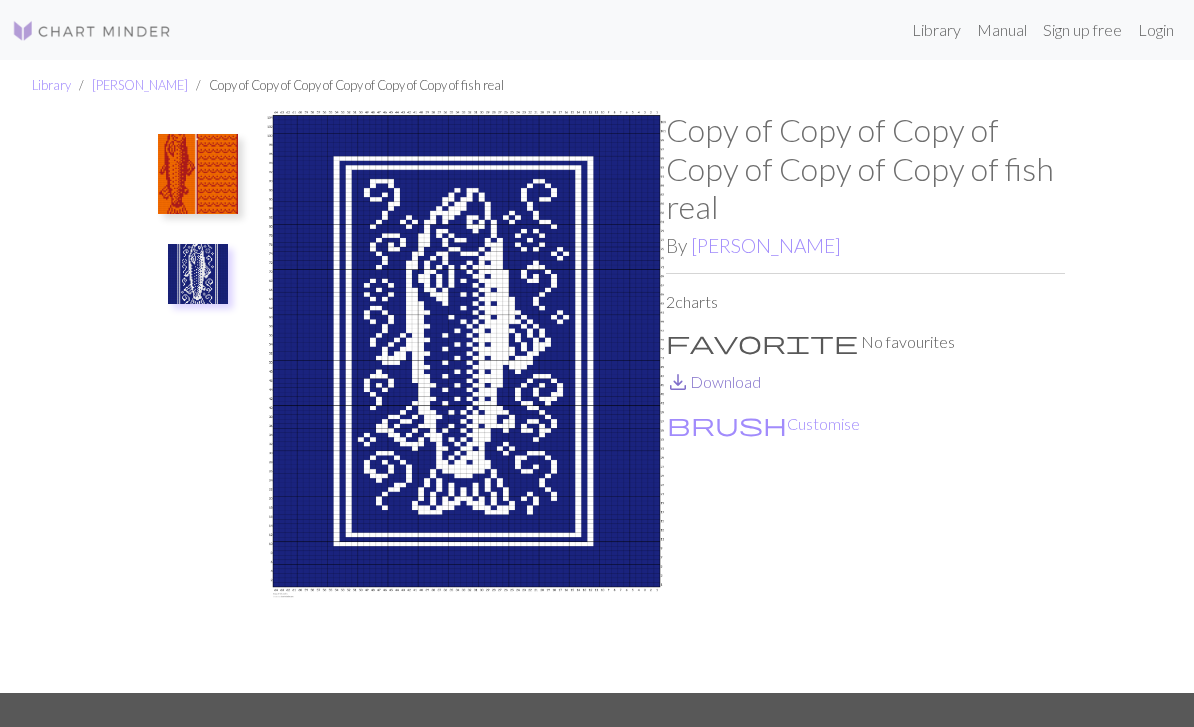 click on "save_alt  Download" at bounding box center [713, 381] 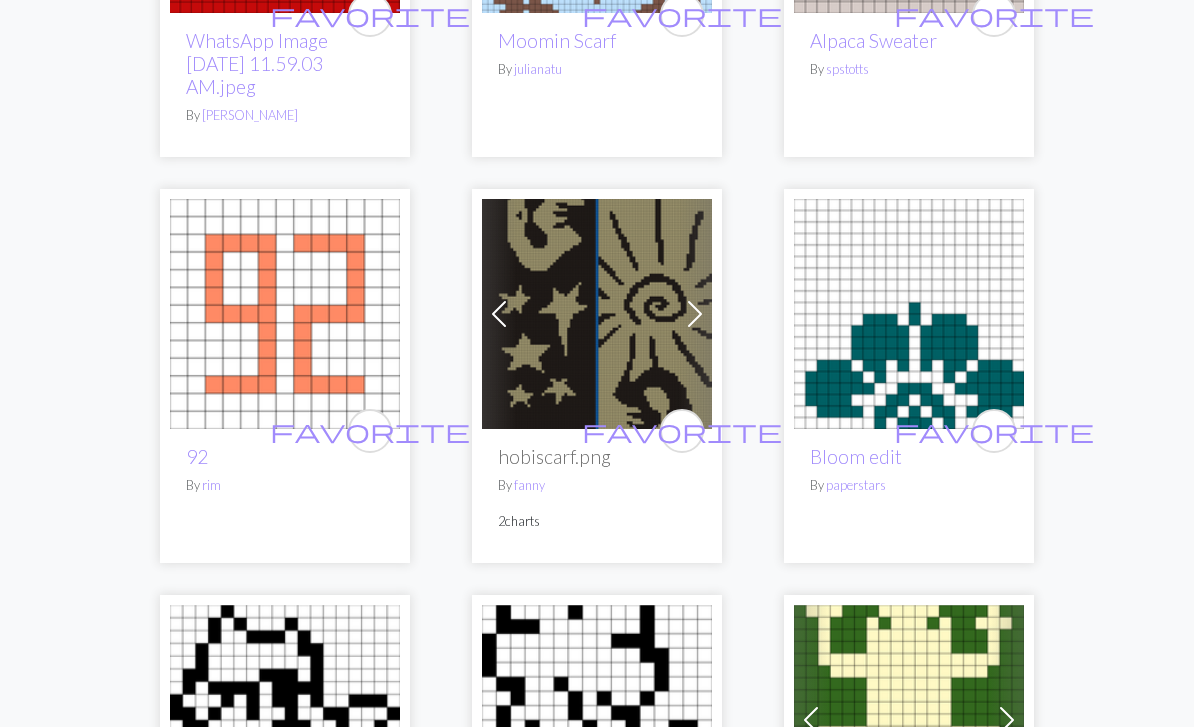 scroll, scrollTop: 5641, scrollLeft: 0, axis: vertical 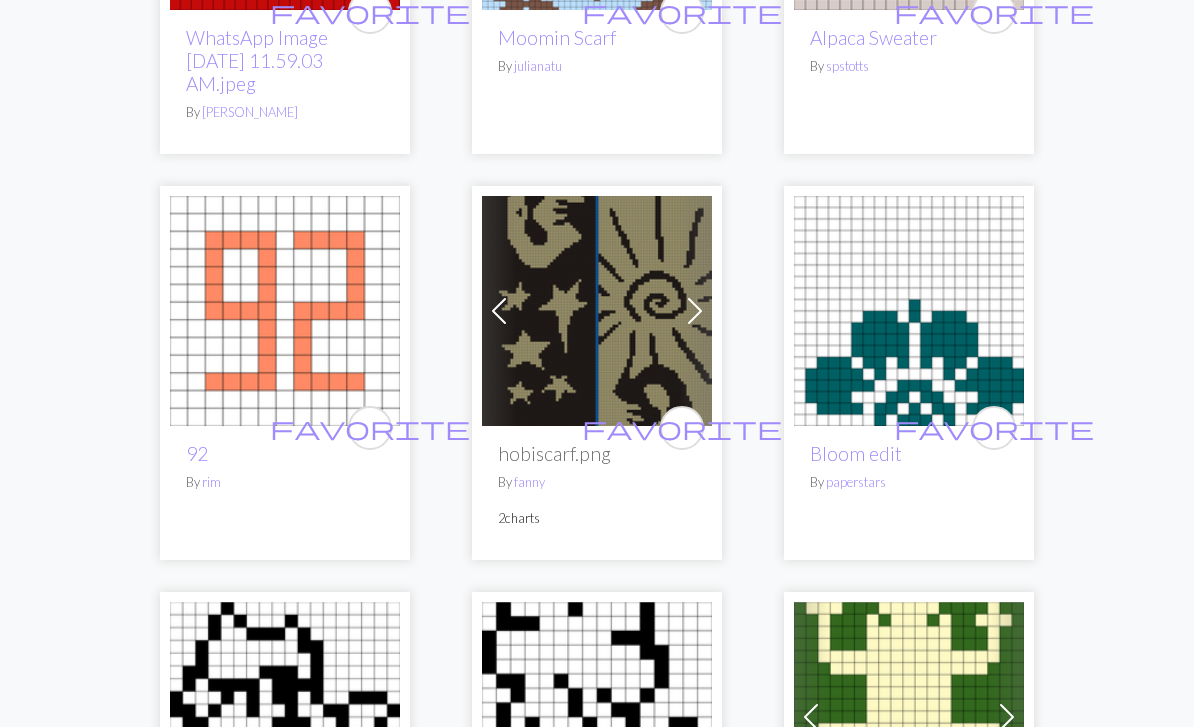 click at bounding box center (597, 312) 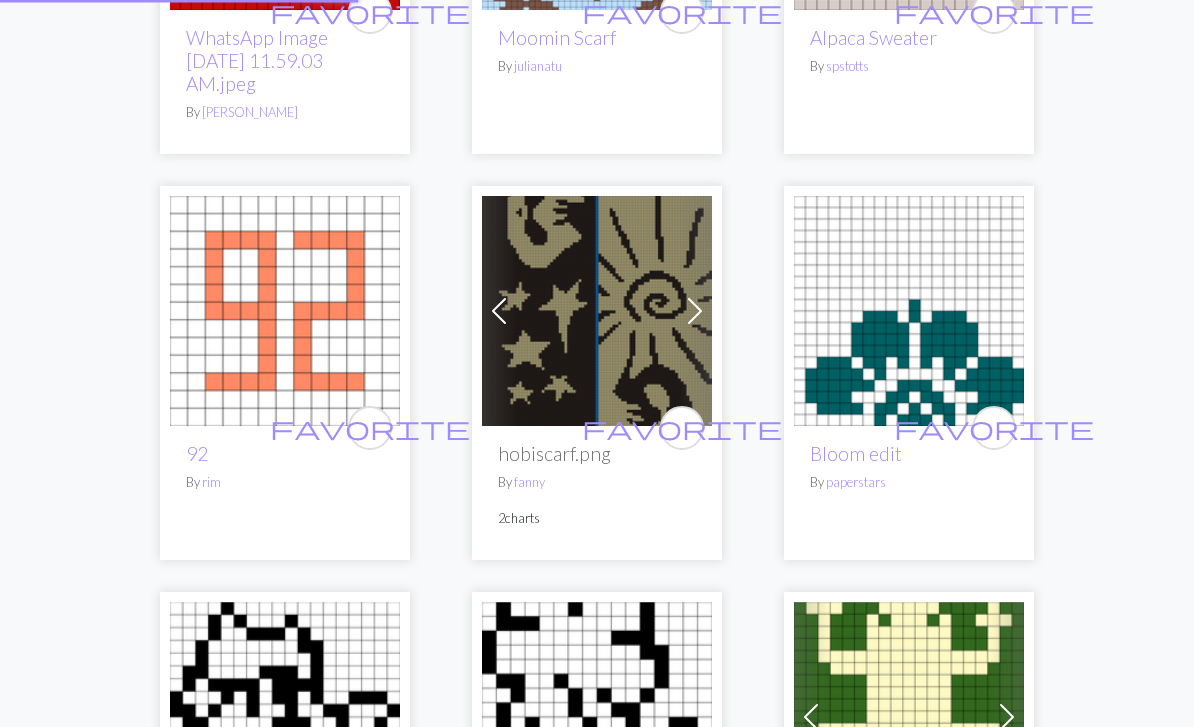 scroll, scrollTop: 5642, scrollLeft: 0, axis: vertical 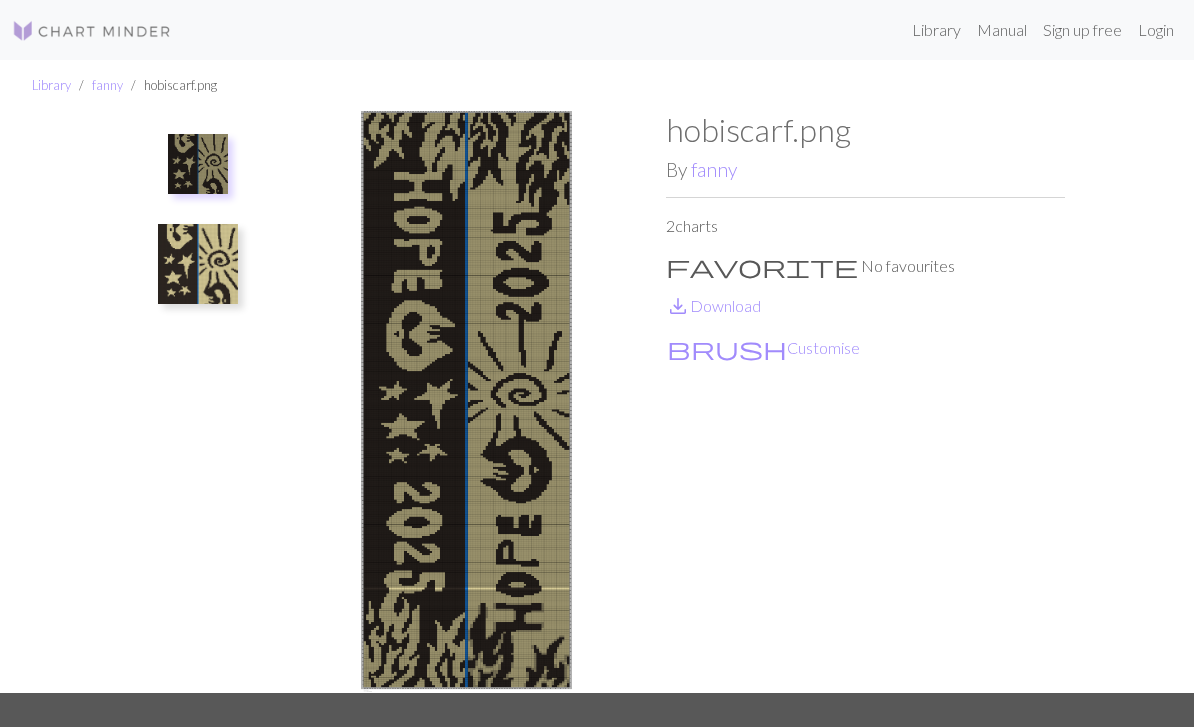 click at bounding box center [198, 164] 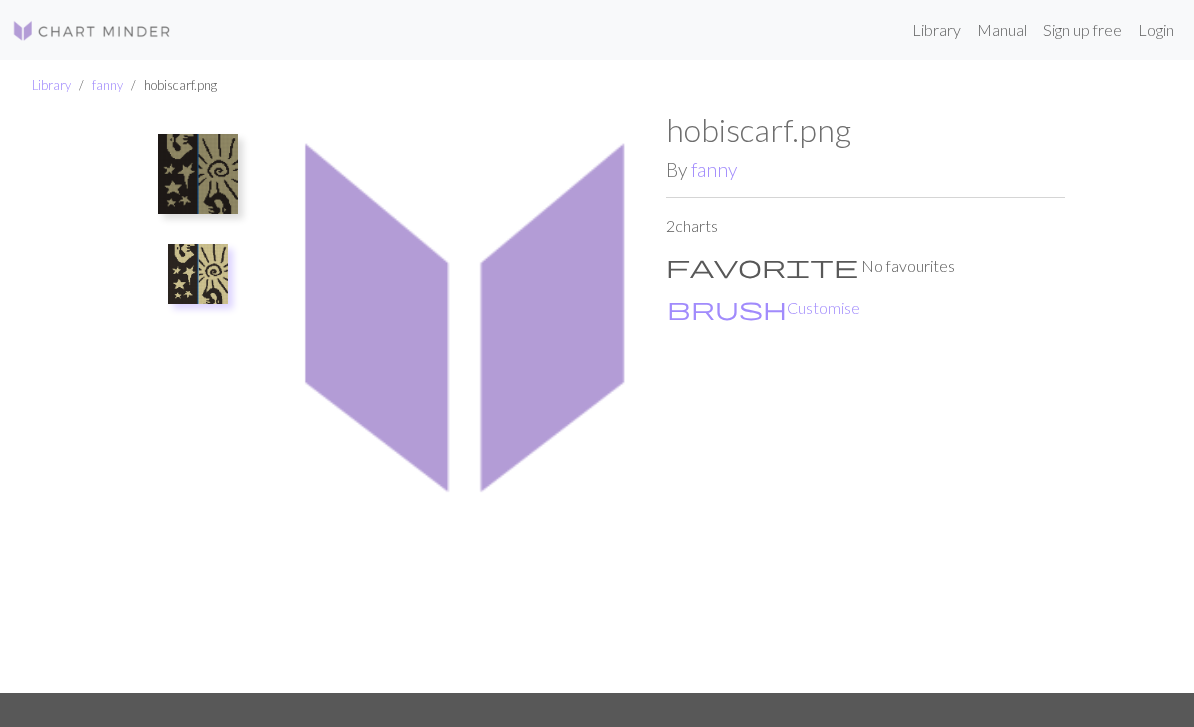 click at bounding box center [198, 174] 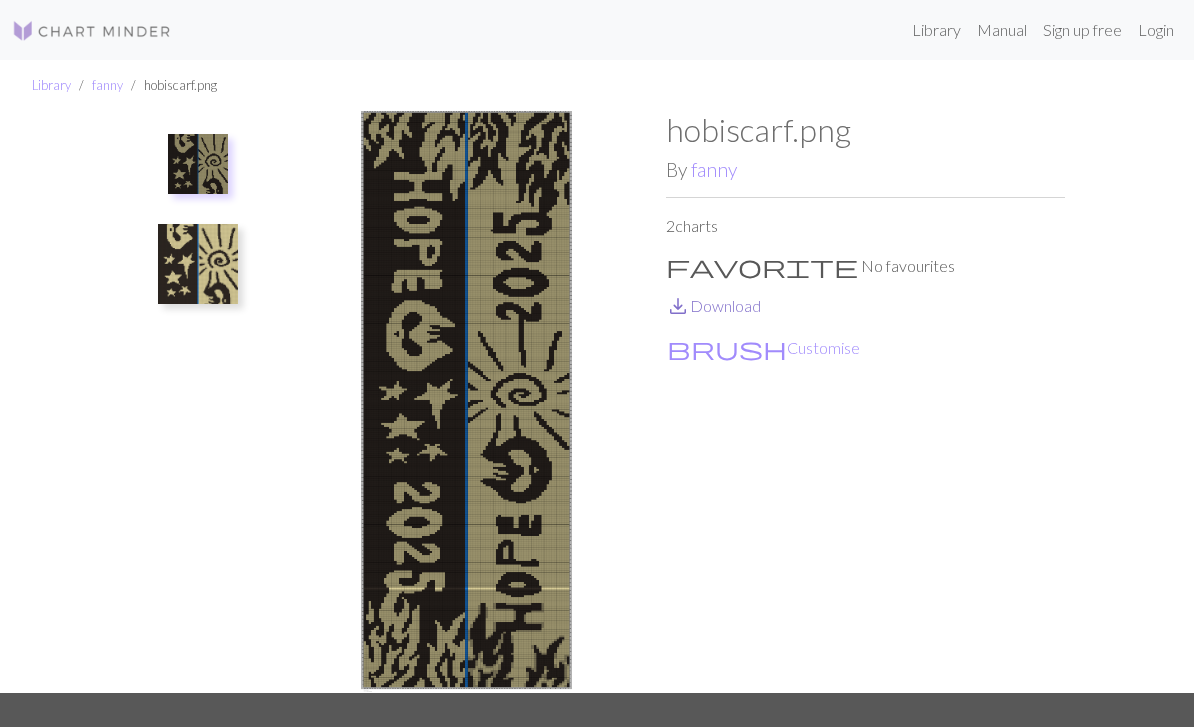 click on "save_alt  Download" at bounding box center (713, 305) 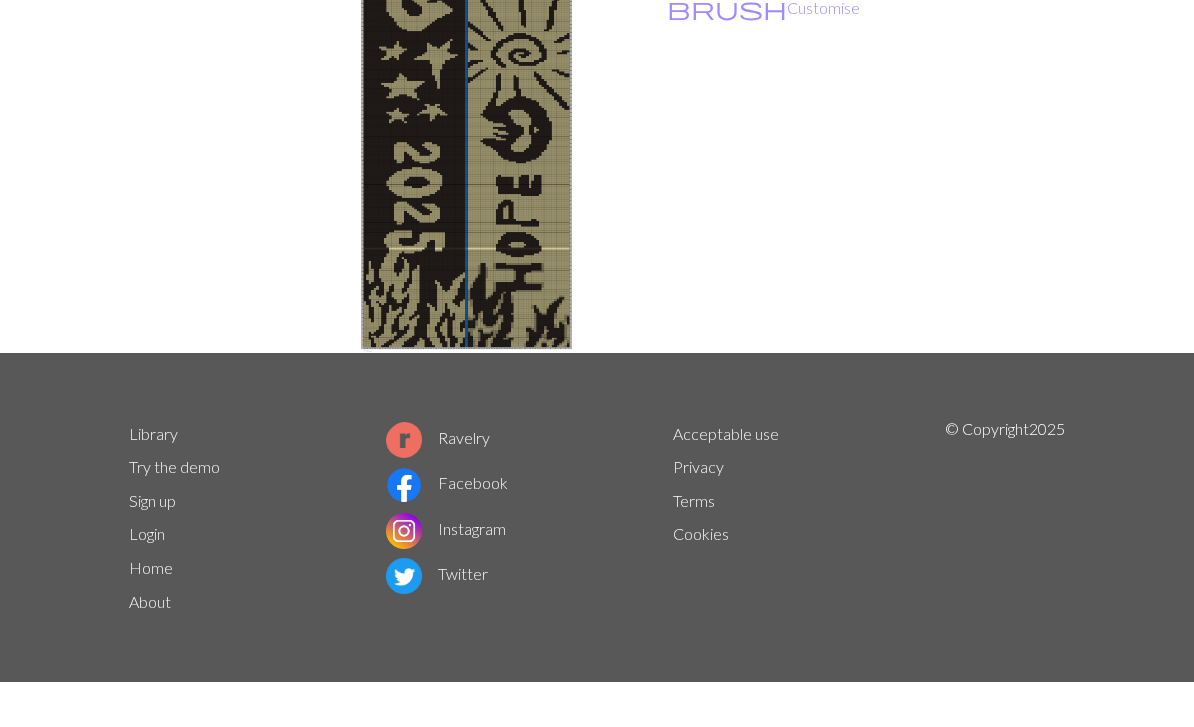 scroll, scrollTop: 0, scrollLeft: 0, axis: both 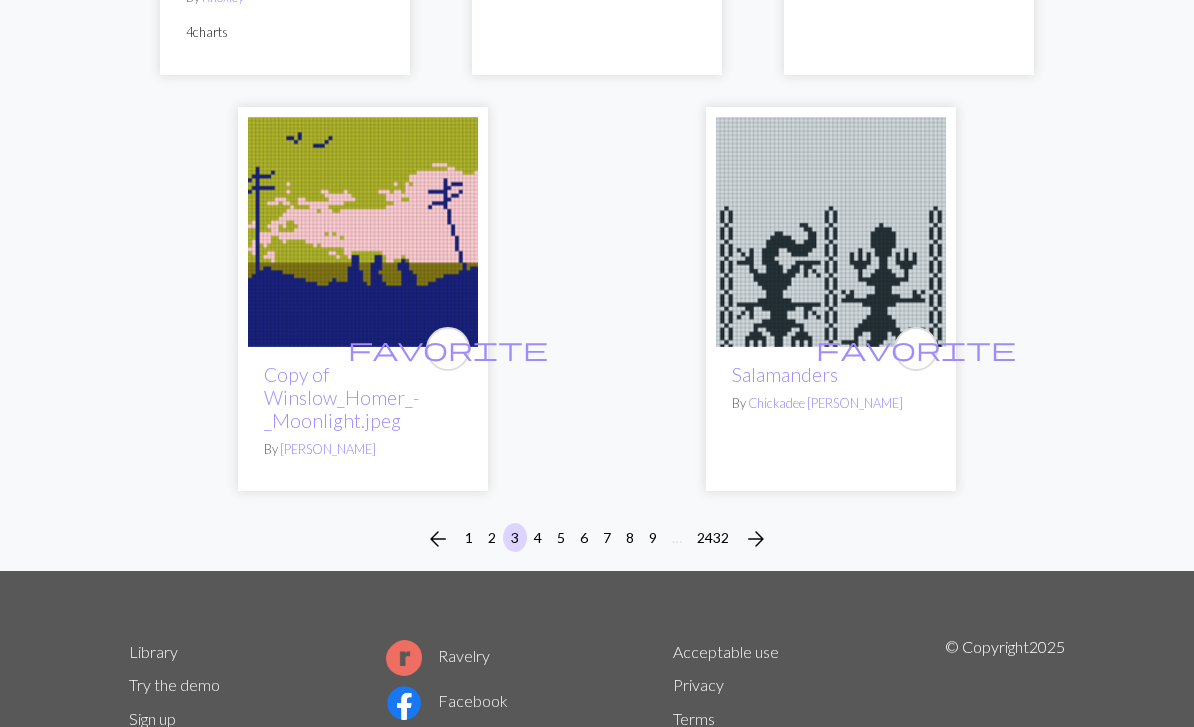 click on "4" at bounding box center [538, 538] 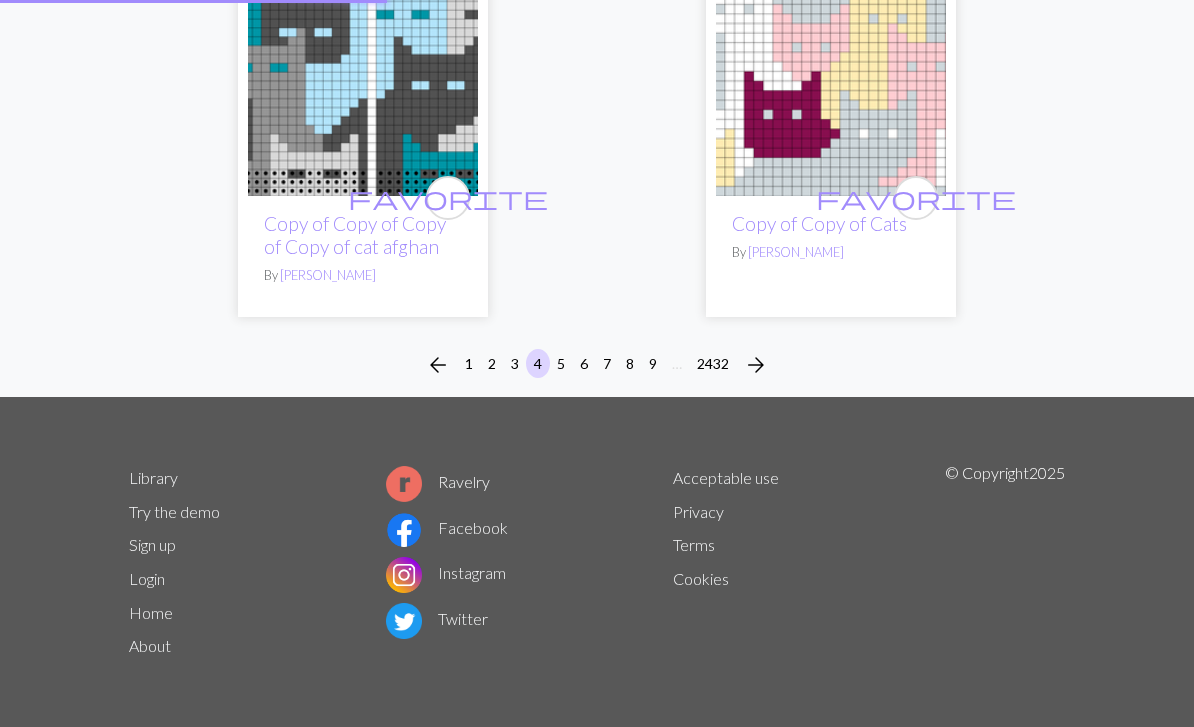 scroll, scrollTop: 0, scrollLeft: 0, axis: both 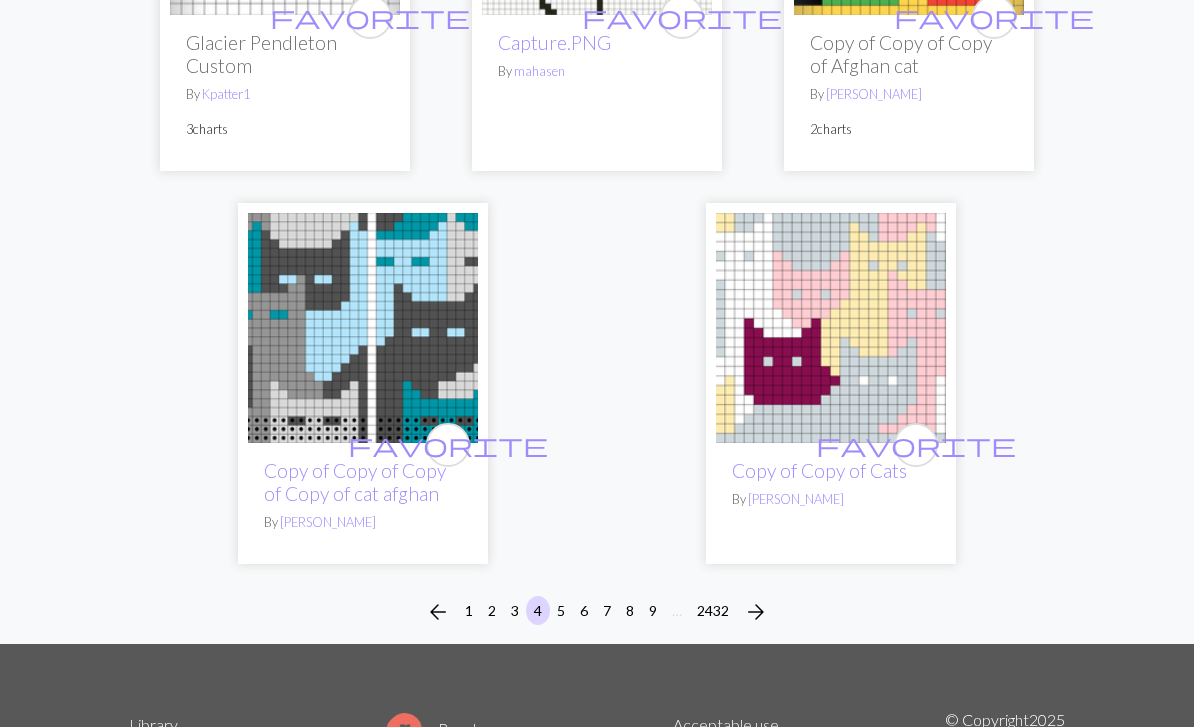 click on "5" at bounding box center (561, 611) 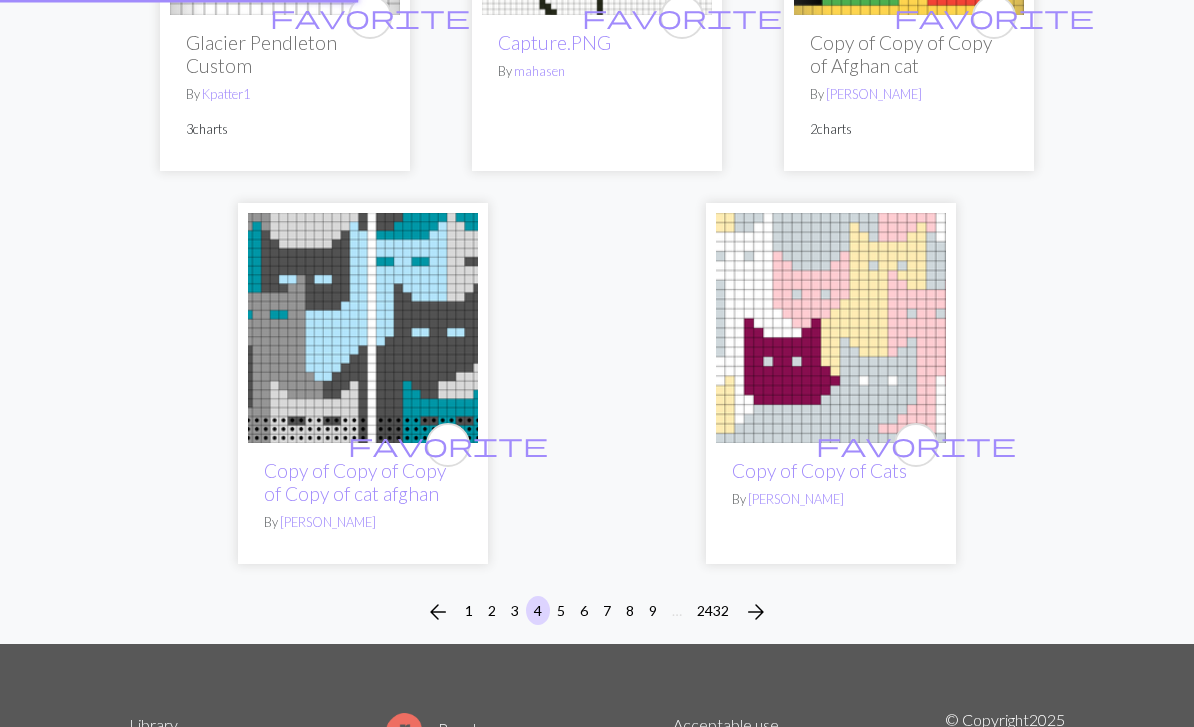 scroll, scrollTop: 6446, scrollLeft: 0, axis: vertical 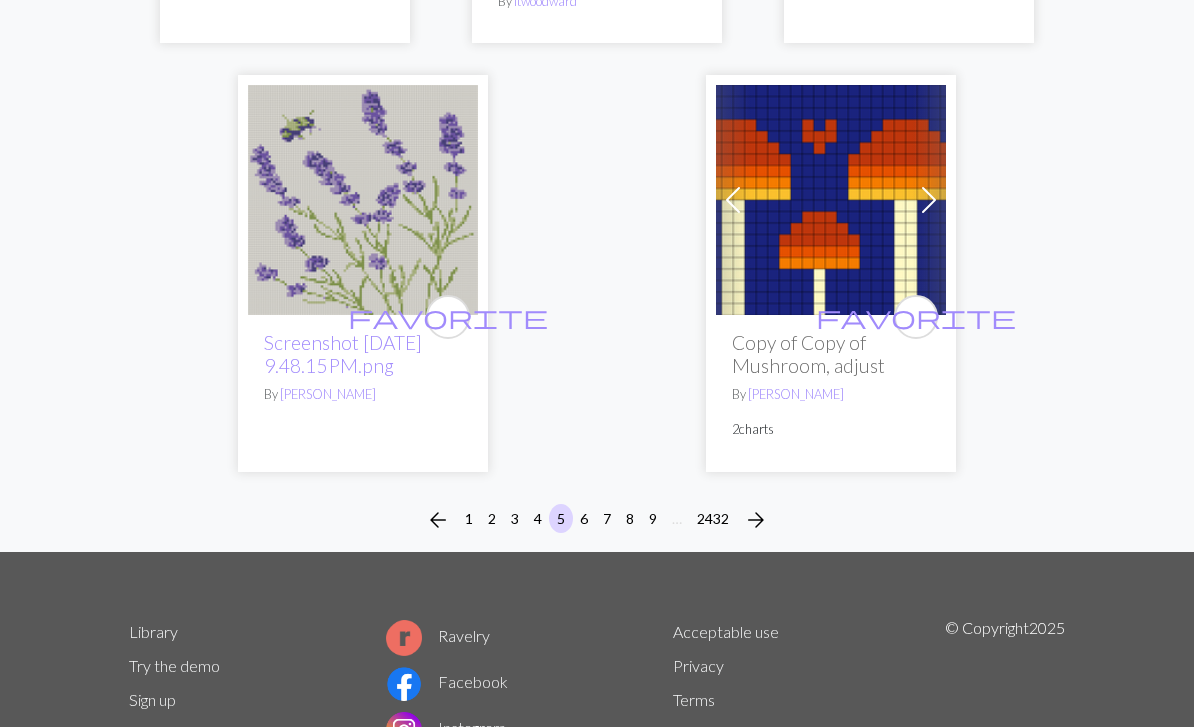 click on "6" at bounding box center [584, 518] 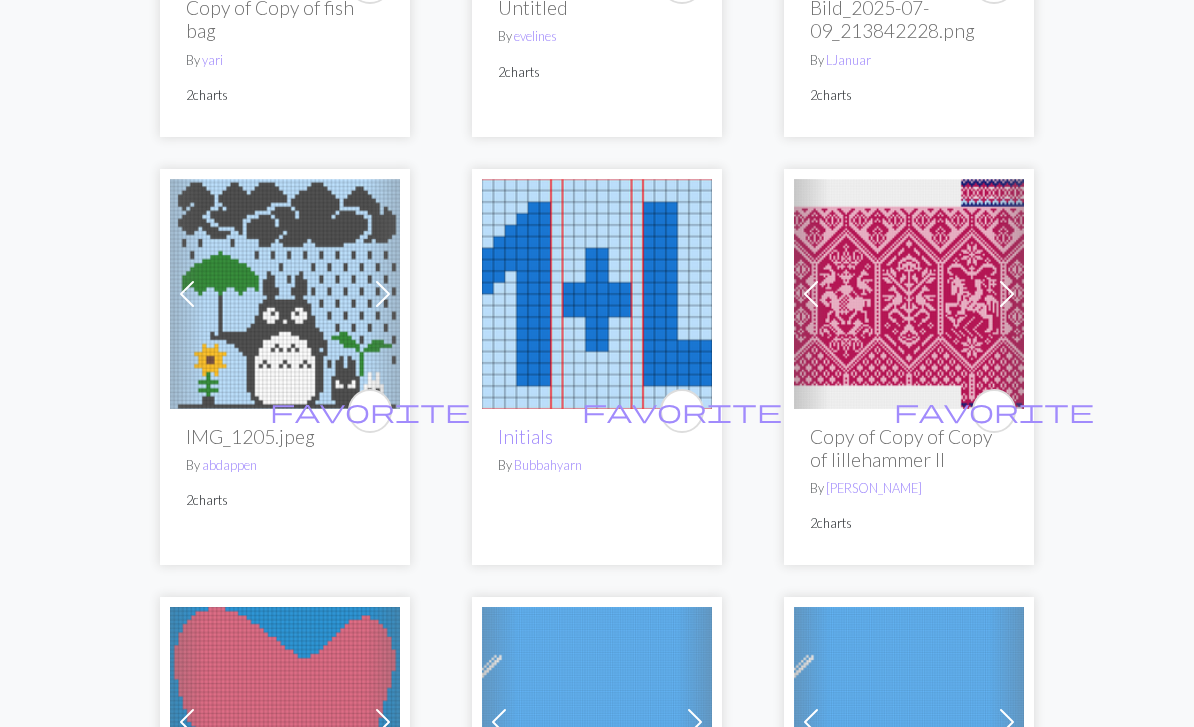scroll, scrollTop: 922, scrollLeft: 0, axis: vertical 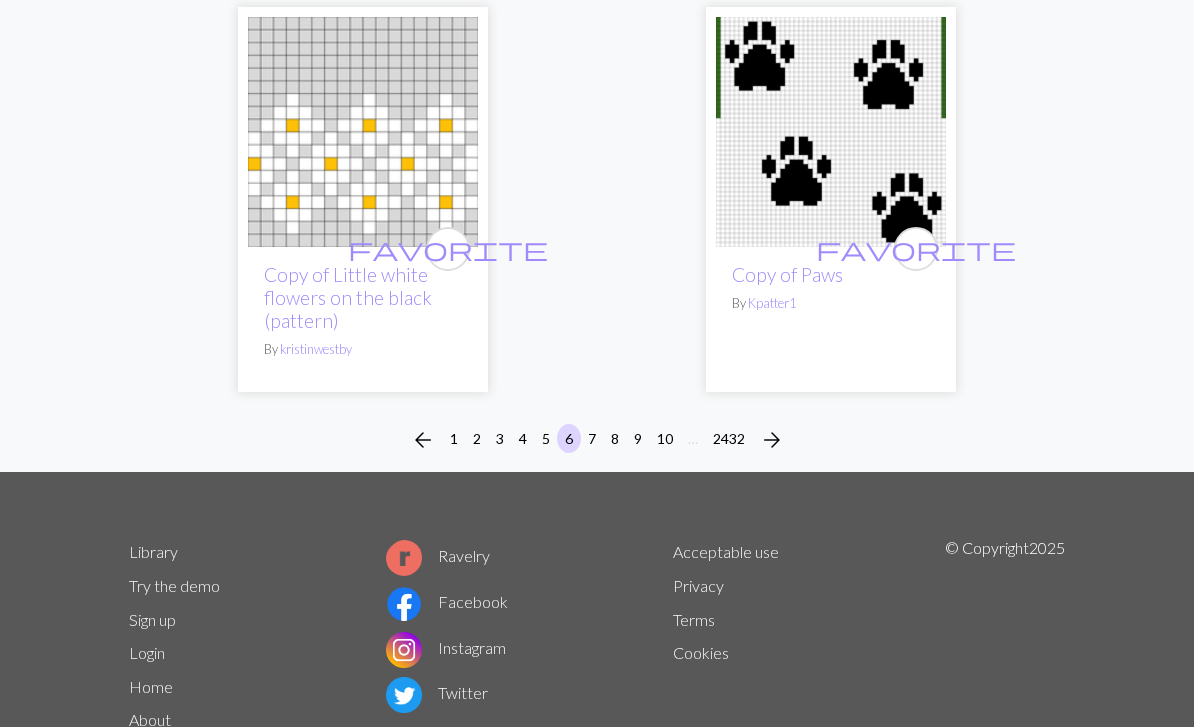 click on "7" at bounding box center [592, 439] 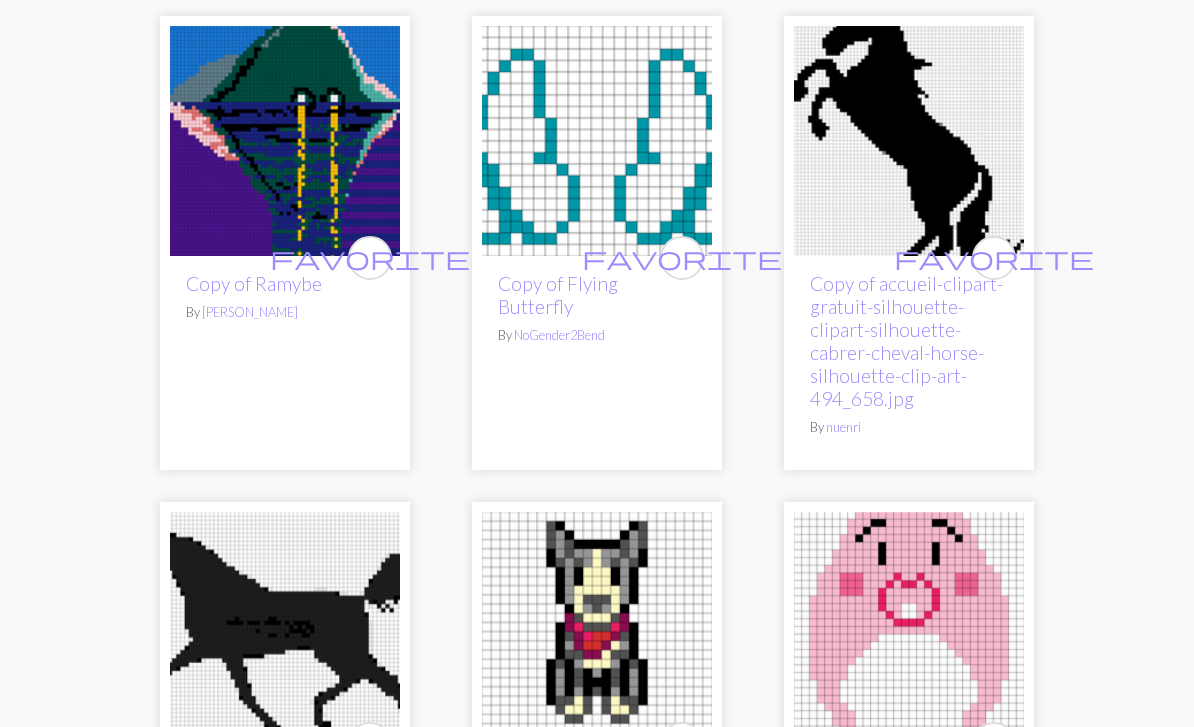 scroll, scrollTop: 0, scrollLeft: 0, axis: both 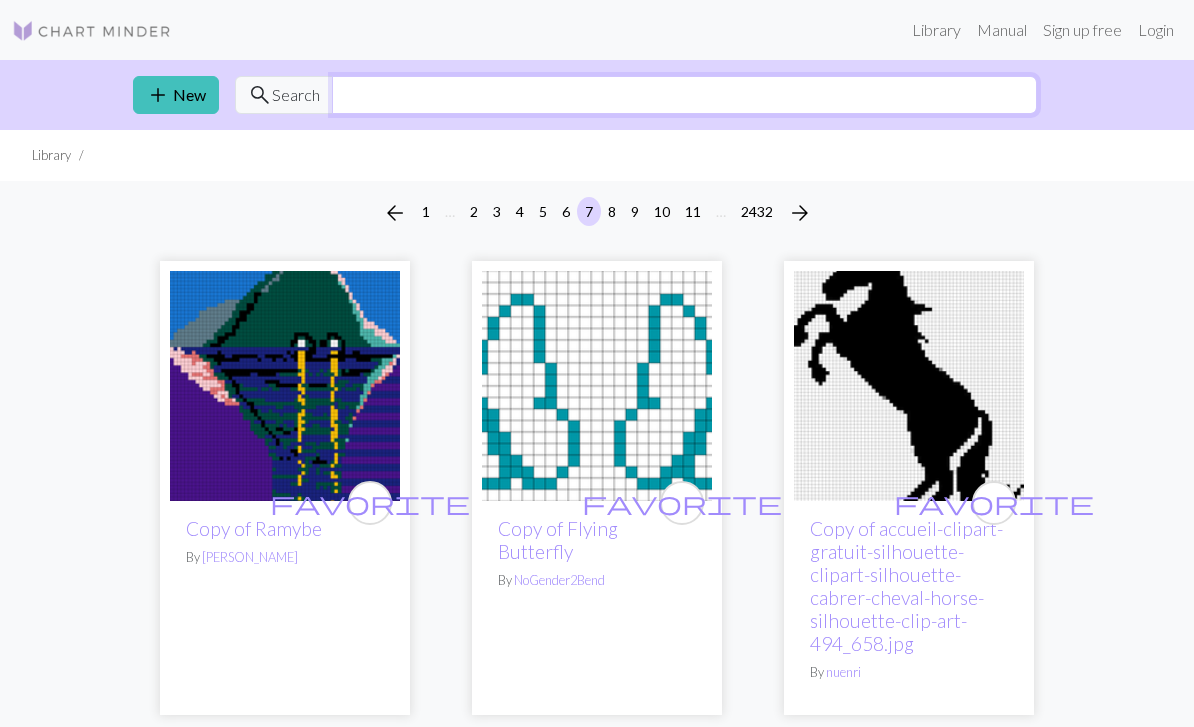 click at bounding box center (684, 95) 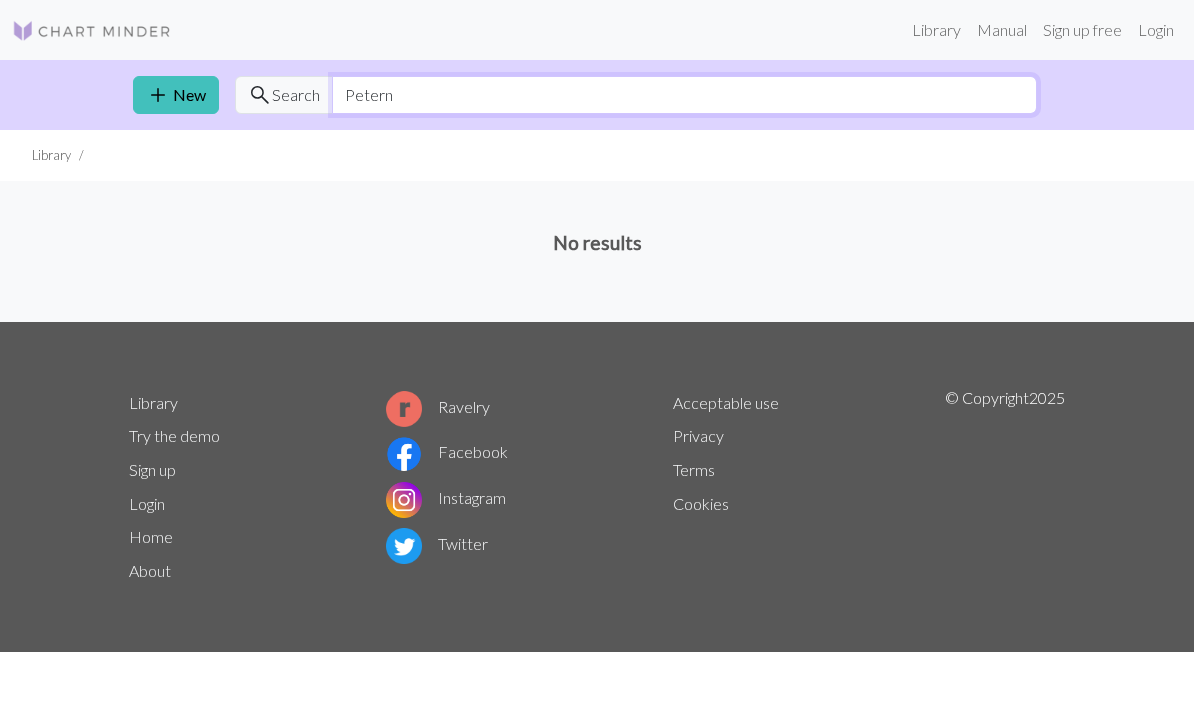 click on "Petern" at bounding box center [684, 95] 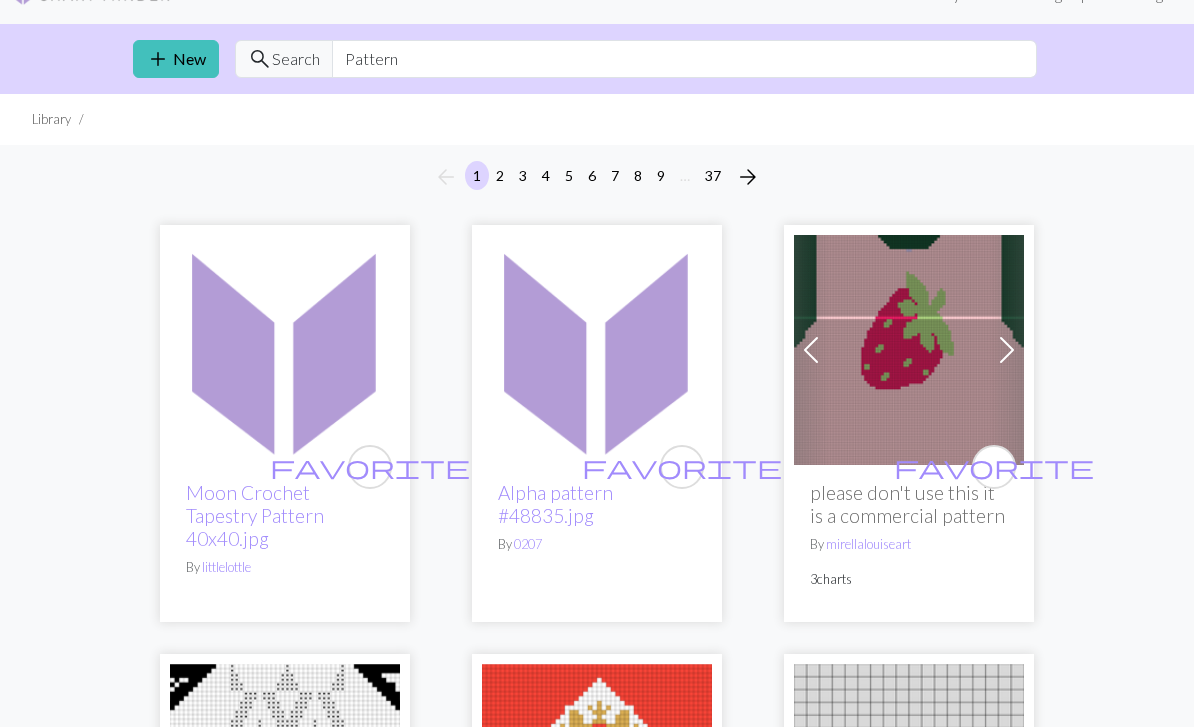 scroll, scrollTop: 0, scrollLeft: 0, axis: both 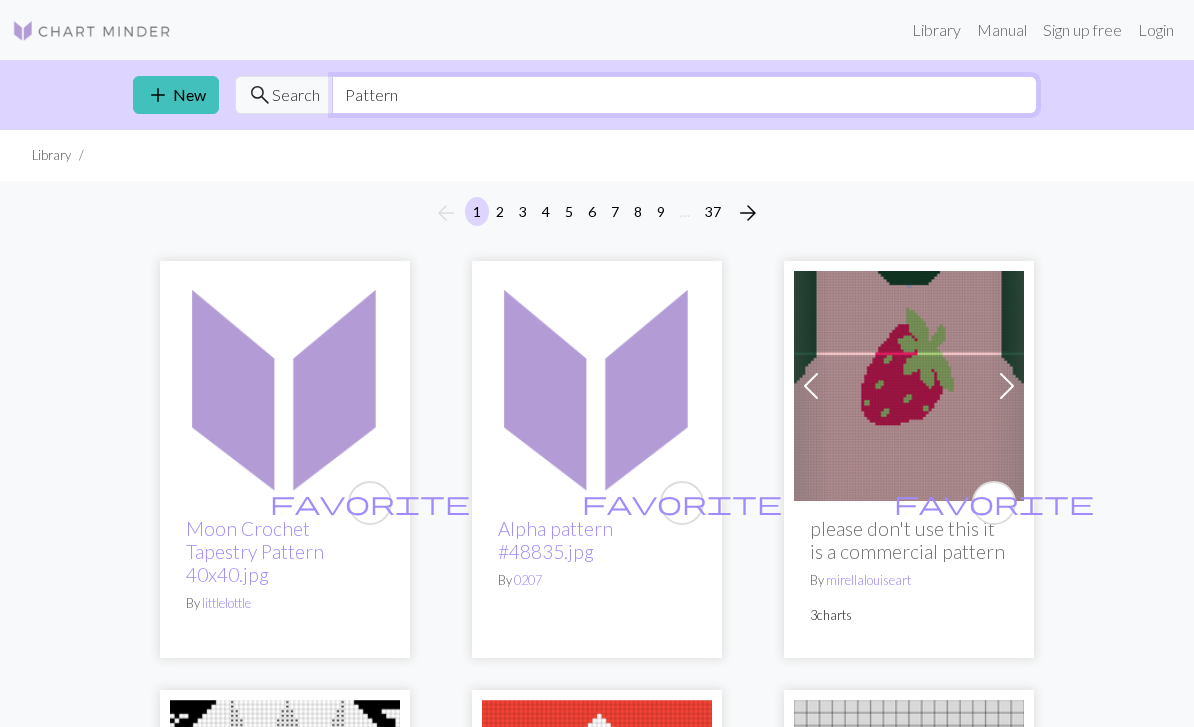 type on "Pattern" 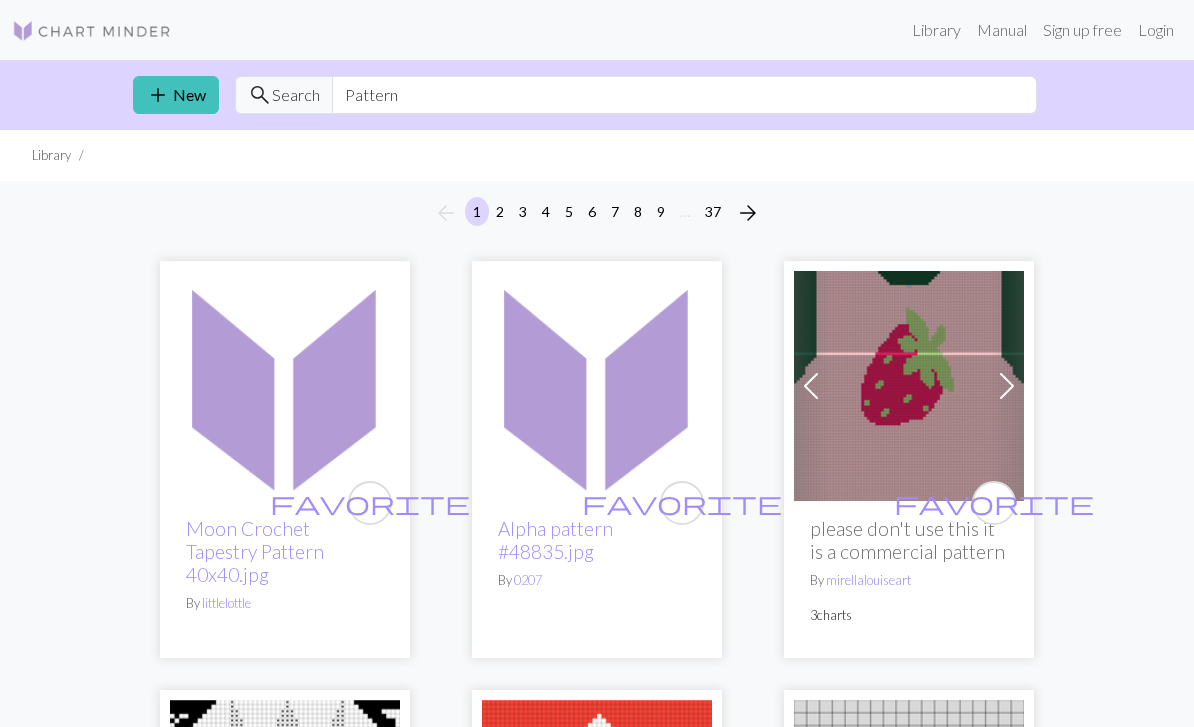 click at bounding box center [92, 31] 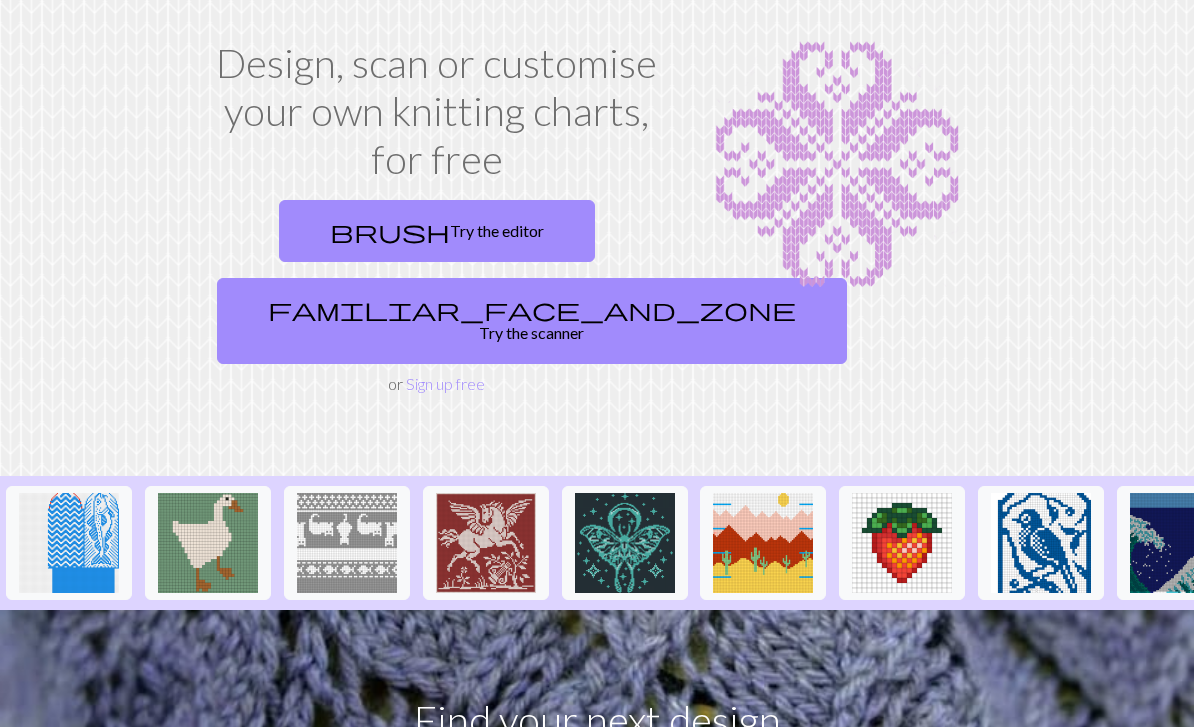 scroll, scrollTop: 100, scrollLeft: 0, axis: vertical 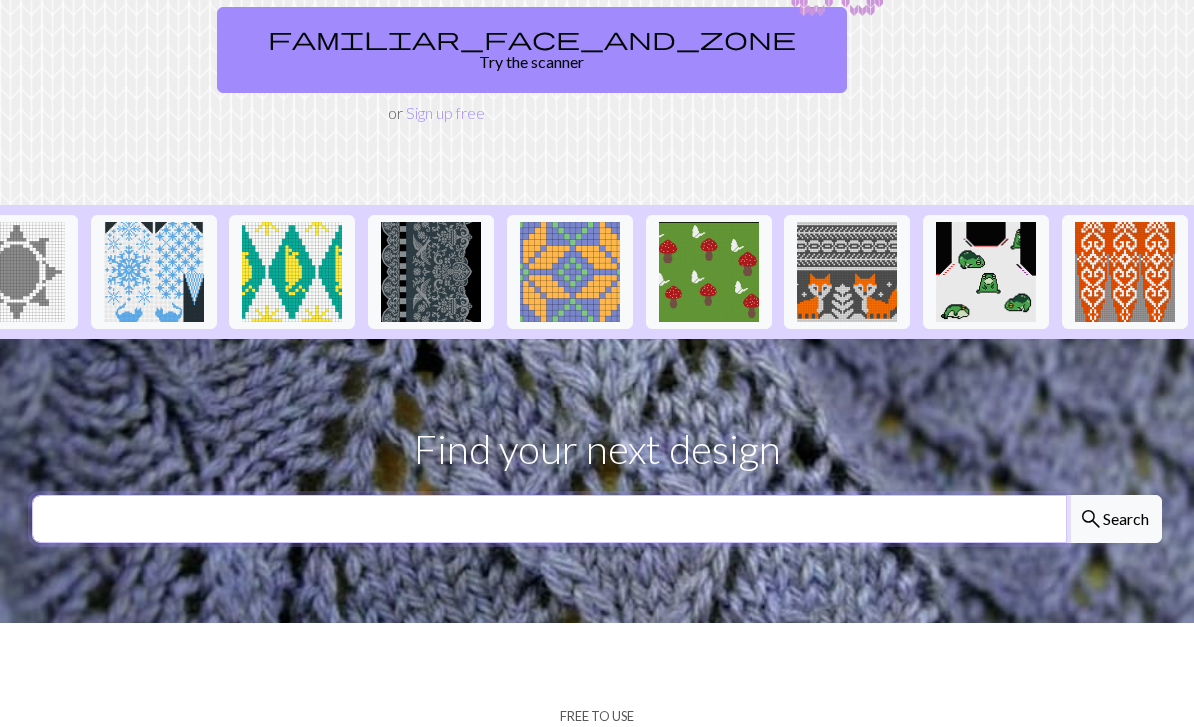 click at bounding box center (549, 519) 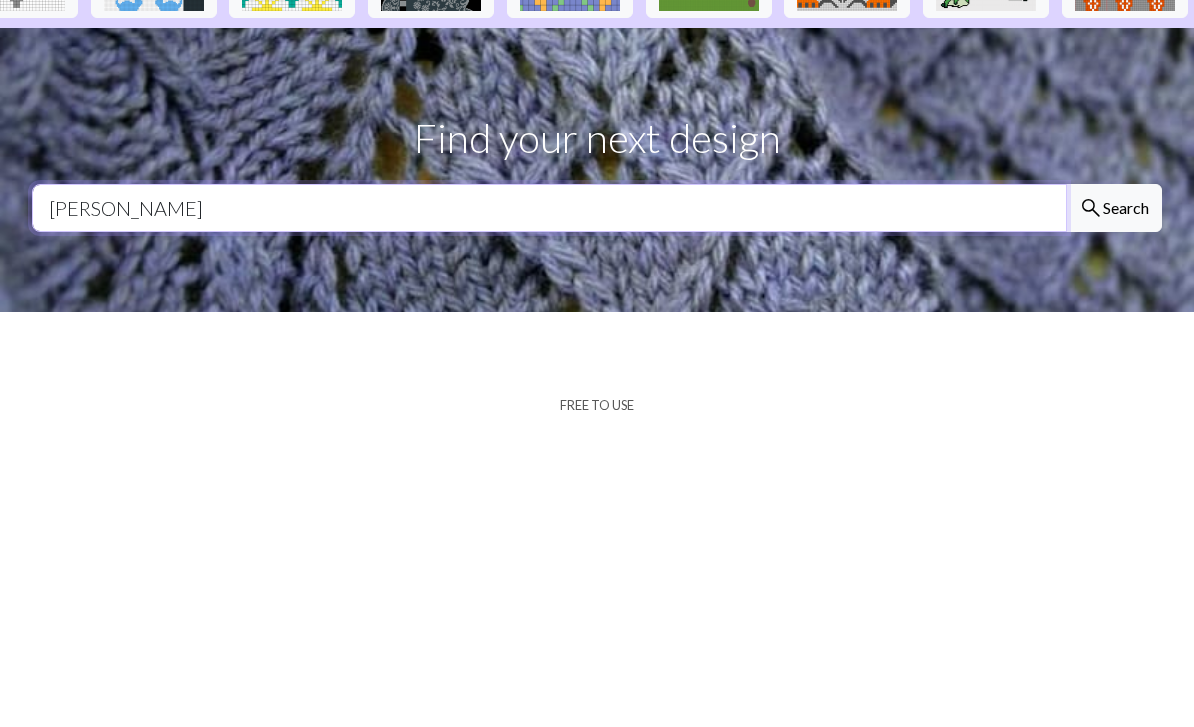 type on "[PERSON_NAME]" 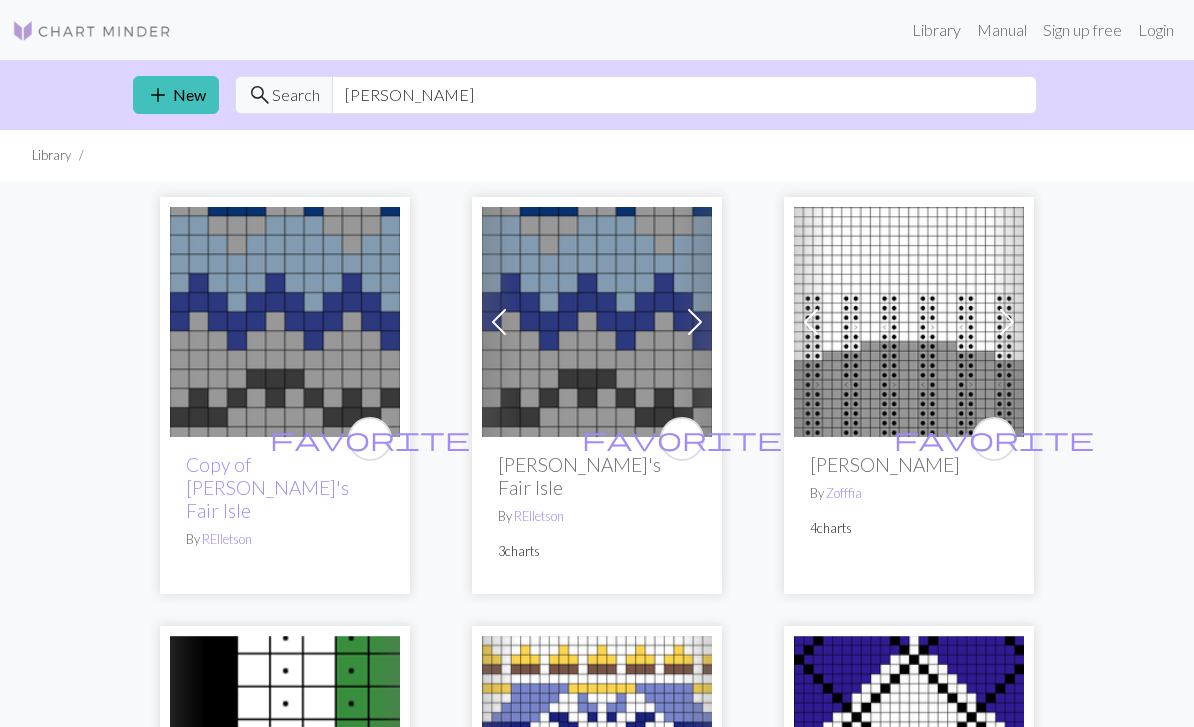 scroll, scrollTop: 0, scrollLeft: 0, axis: both 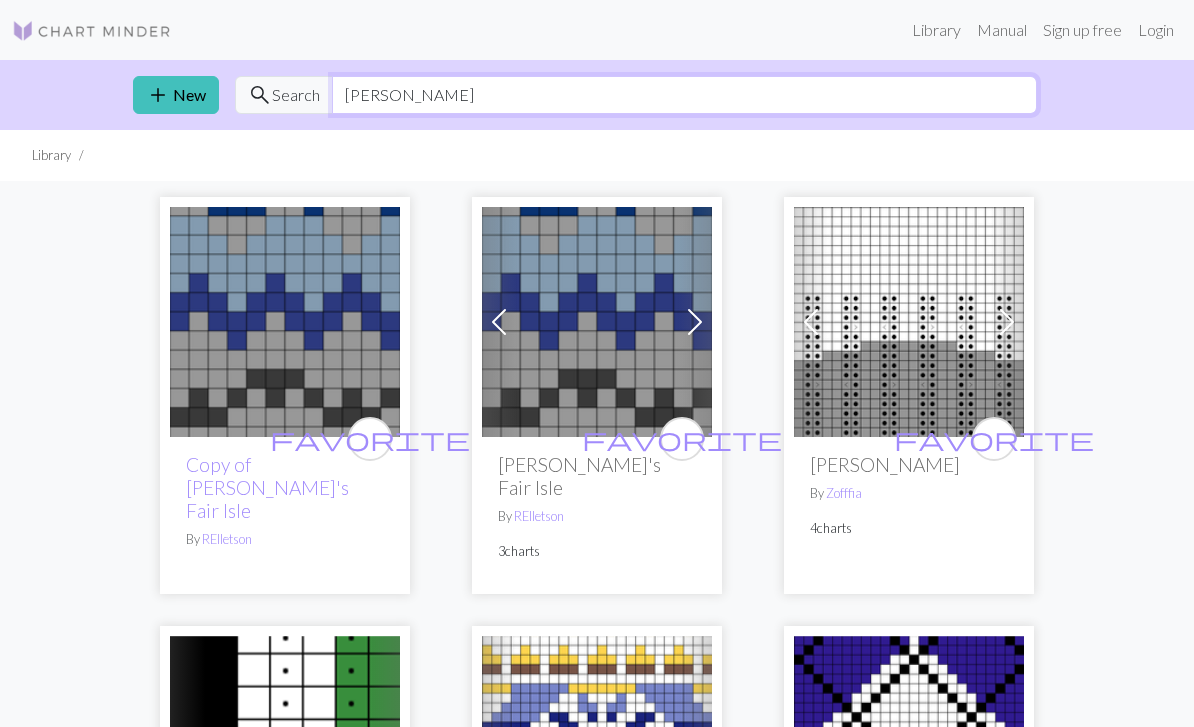 click on "[PERSON_NAME]" at bounding box center (684, 95) 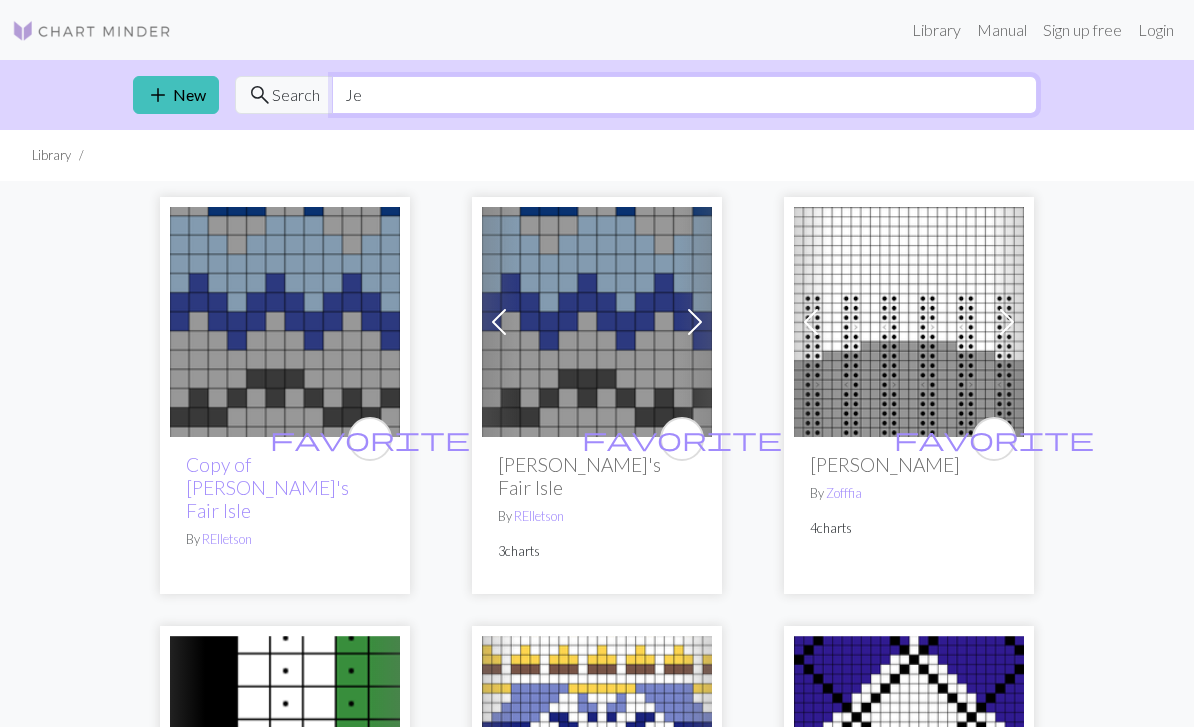 type on "J" 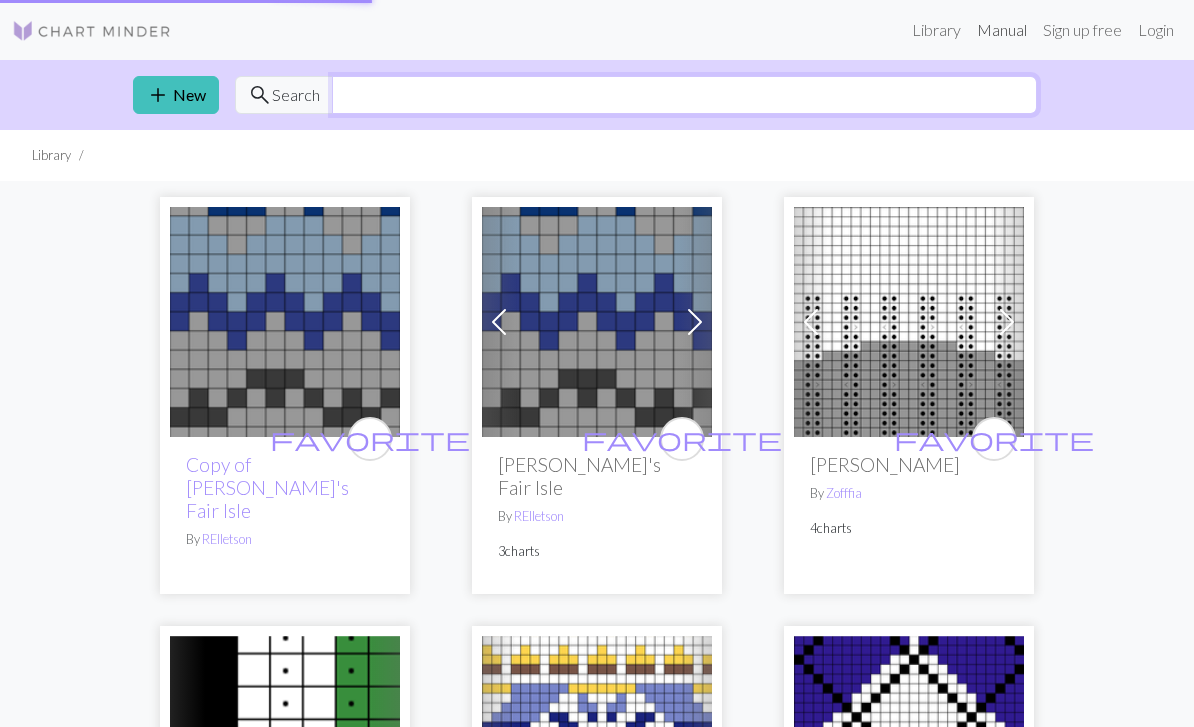 type 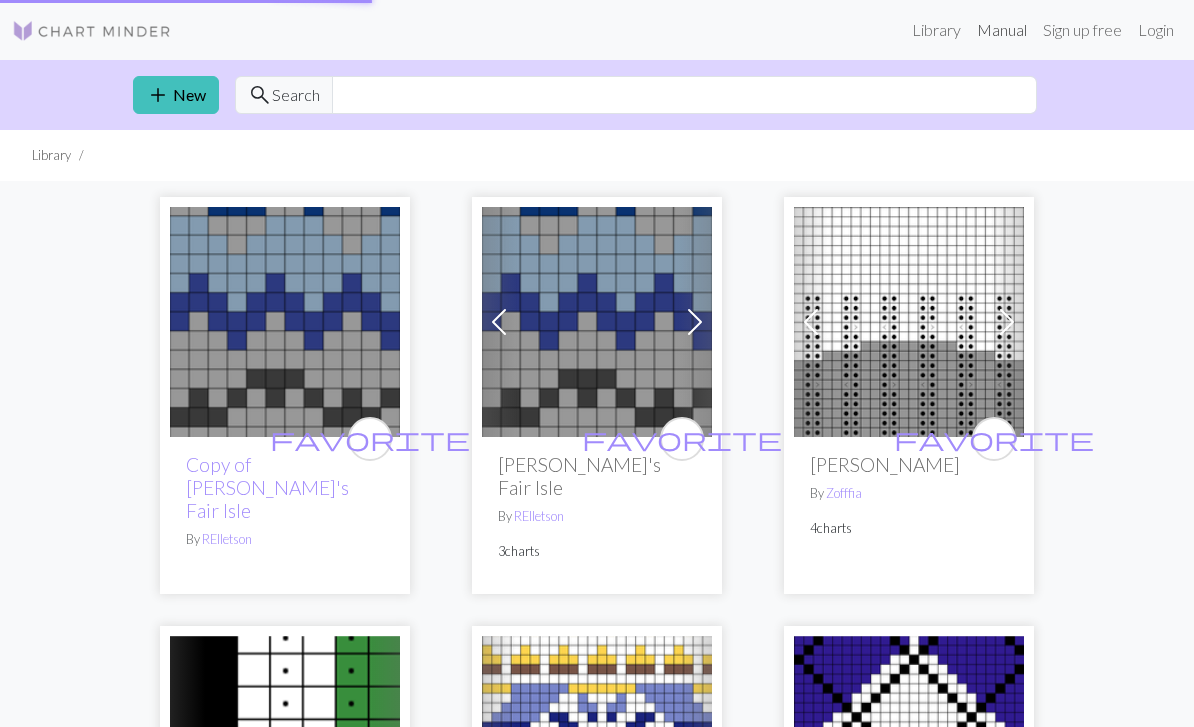 click on "Manual" at bounding box center [1002, 30] 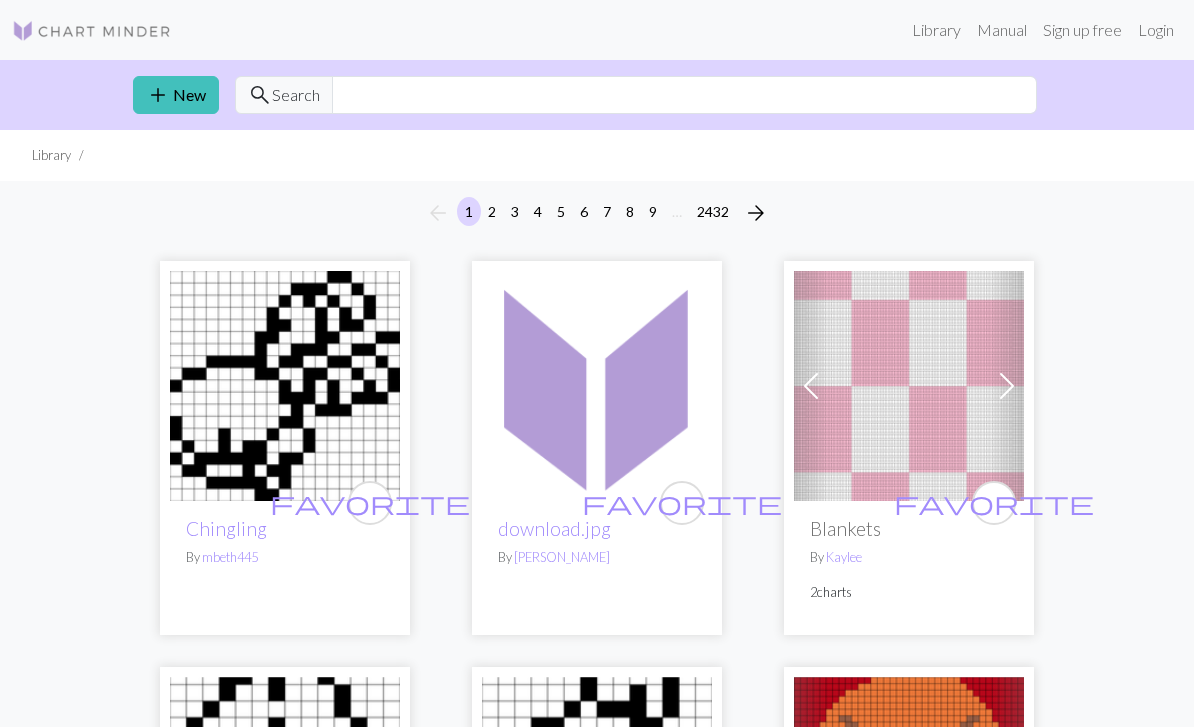scroll, scrollTop: 0, scrollLeft: 0, axis: both 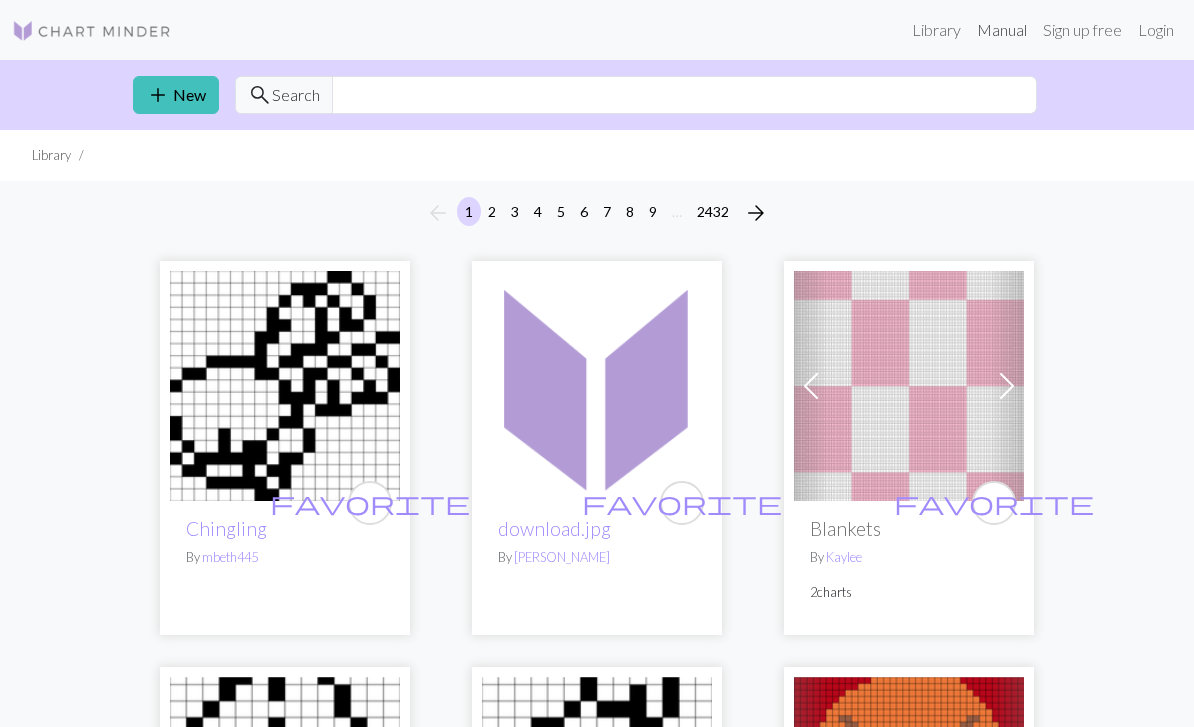 click on "Manual" at bounding box center (1002, 30) 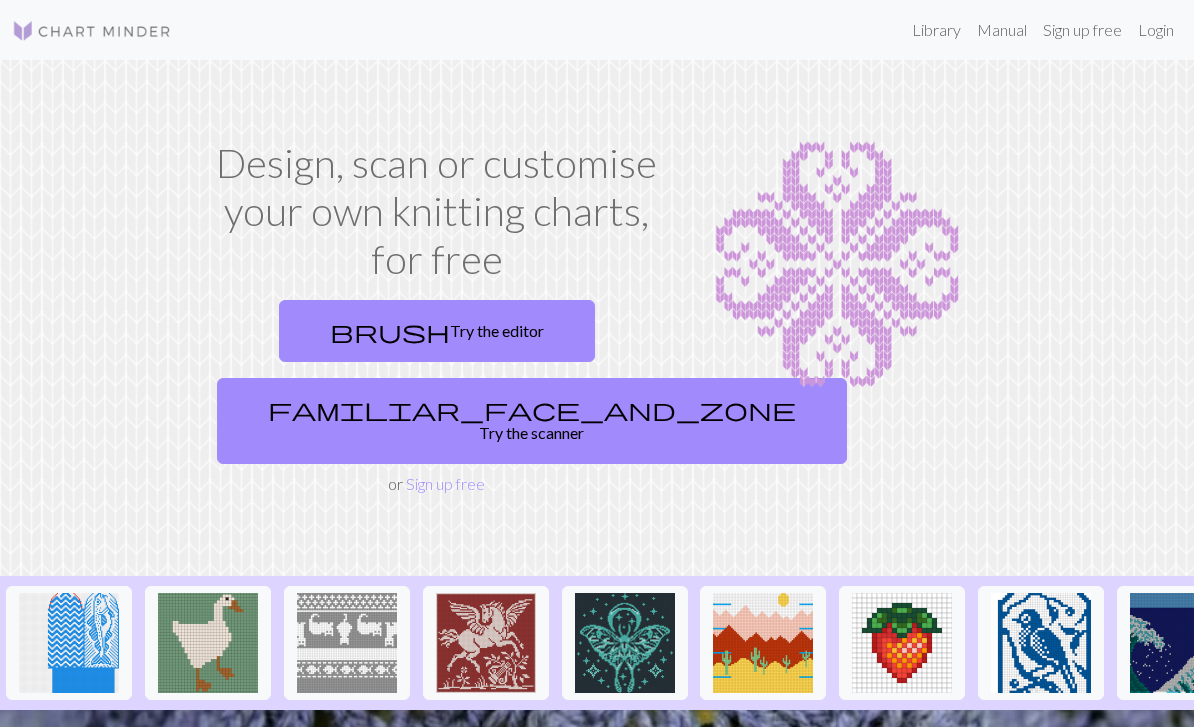 scroll, scrollTop: 0, scrollLeft: 0, axis: both 